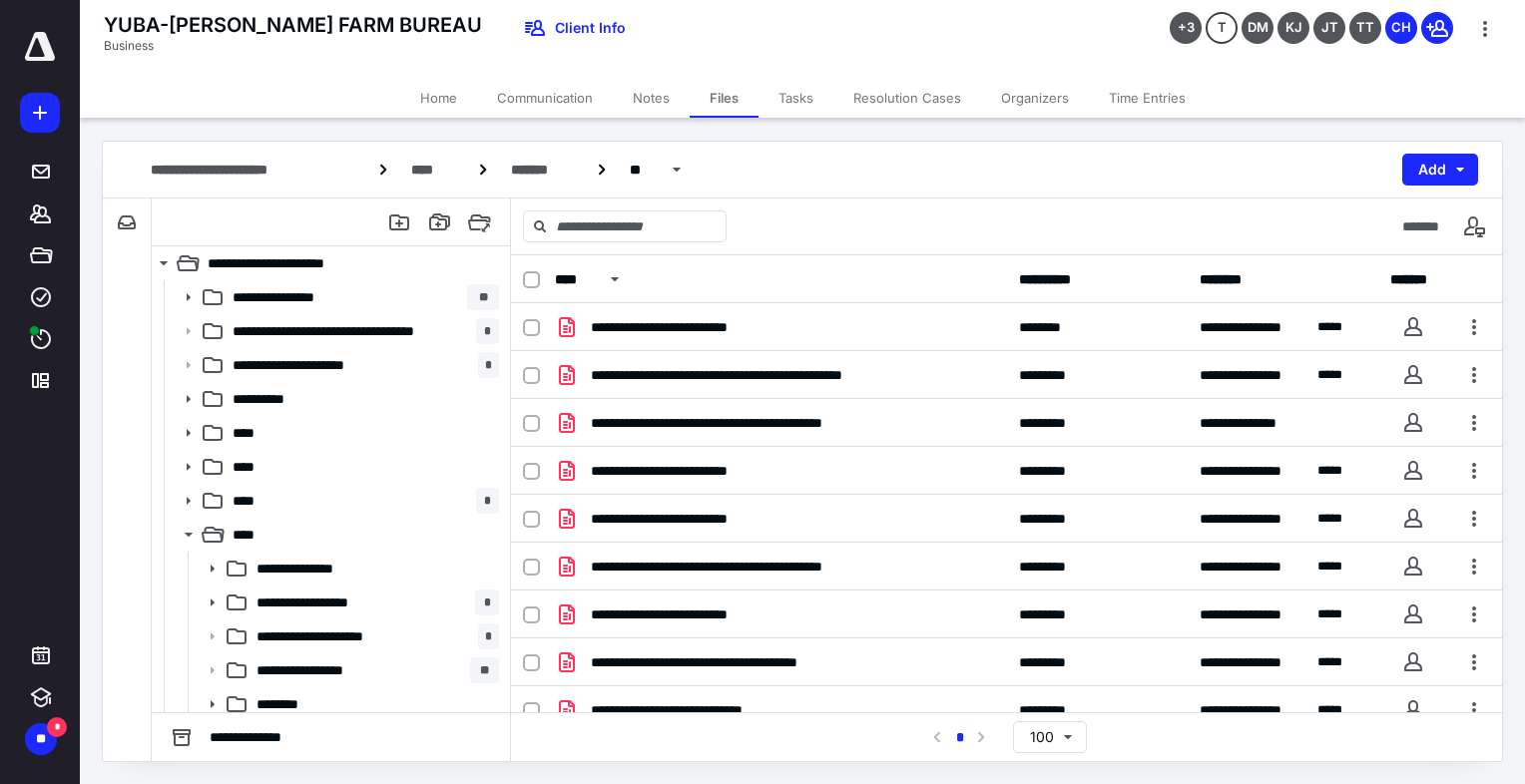 scroll, scrollTop: 0, scrollLeft: 0, axis: both 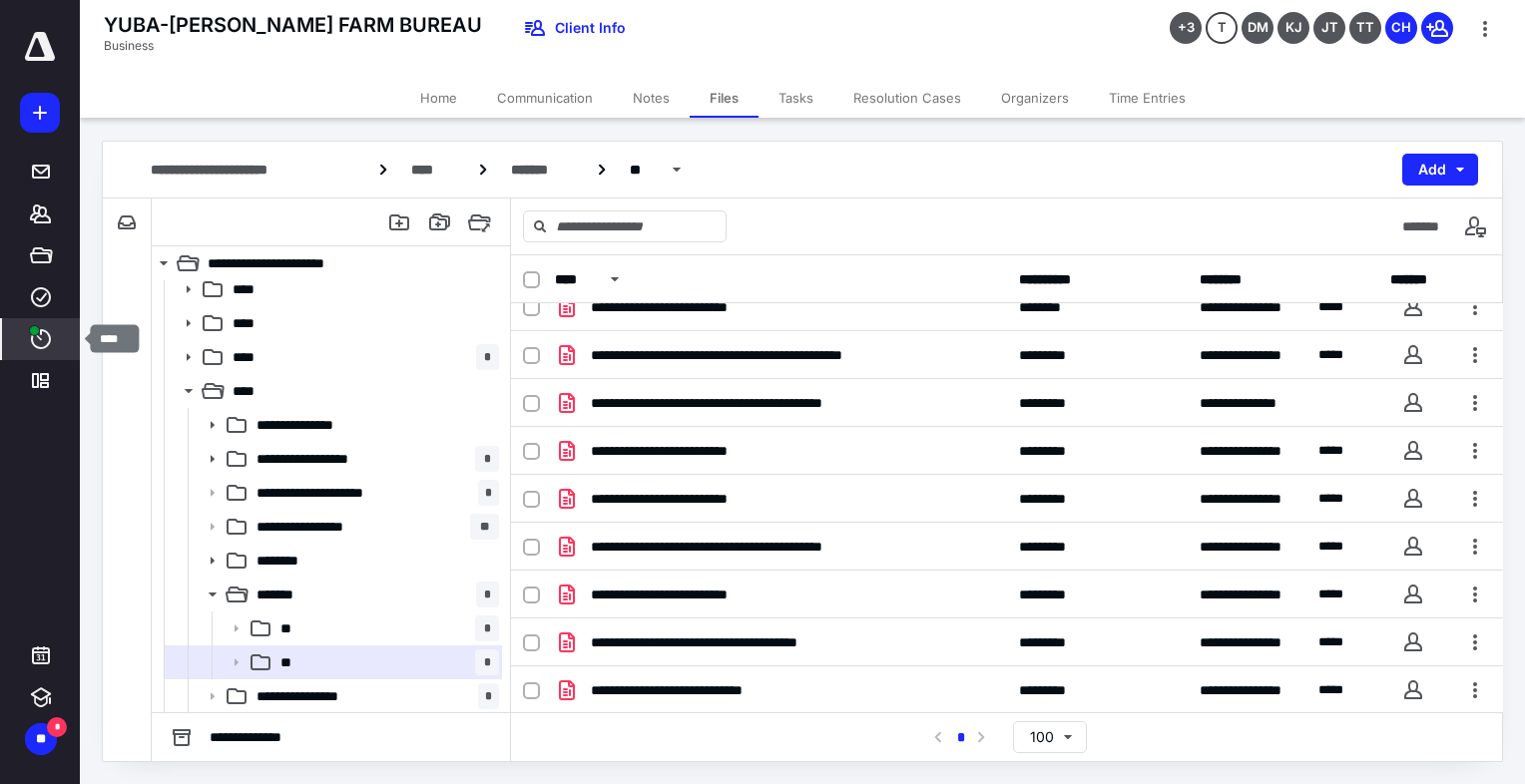 click 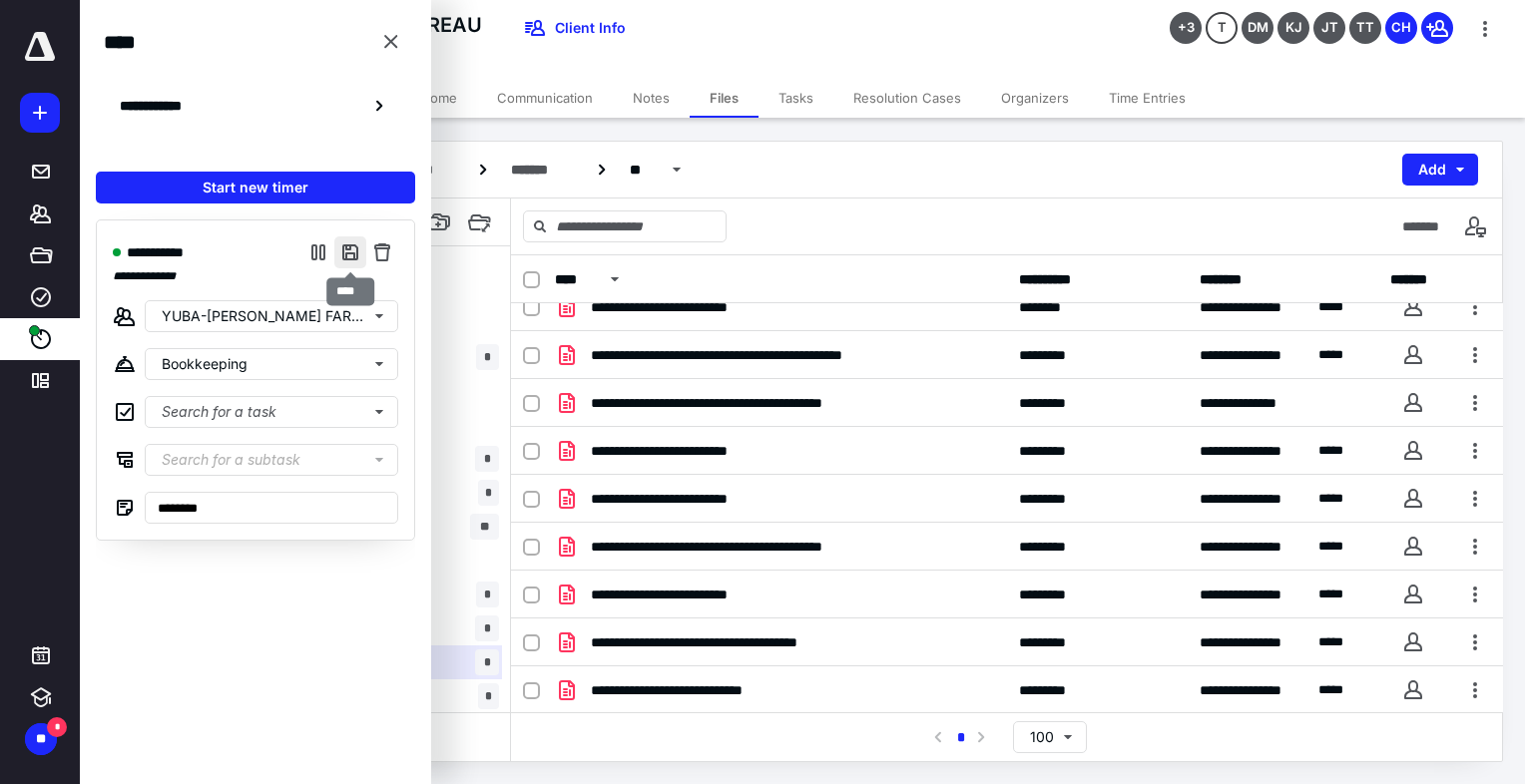 click at bounding box center (350, 252) 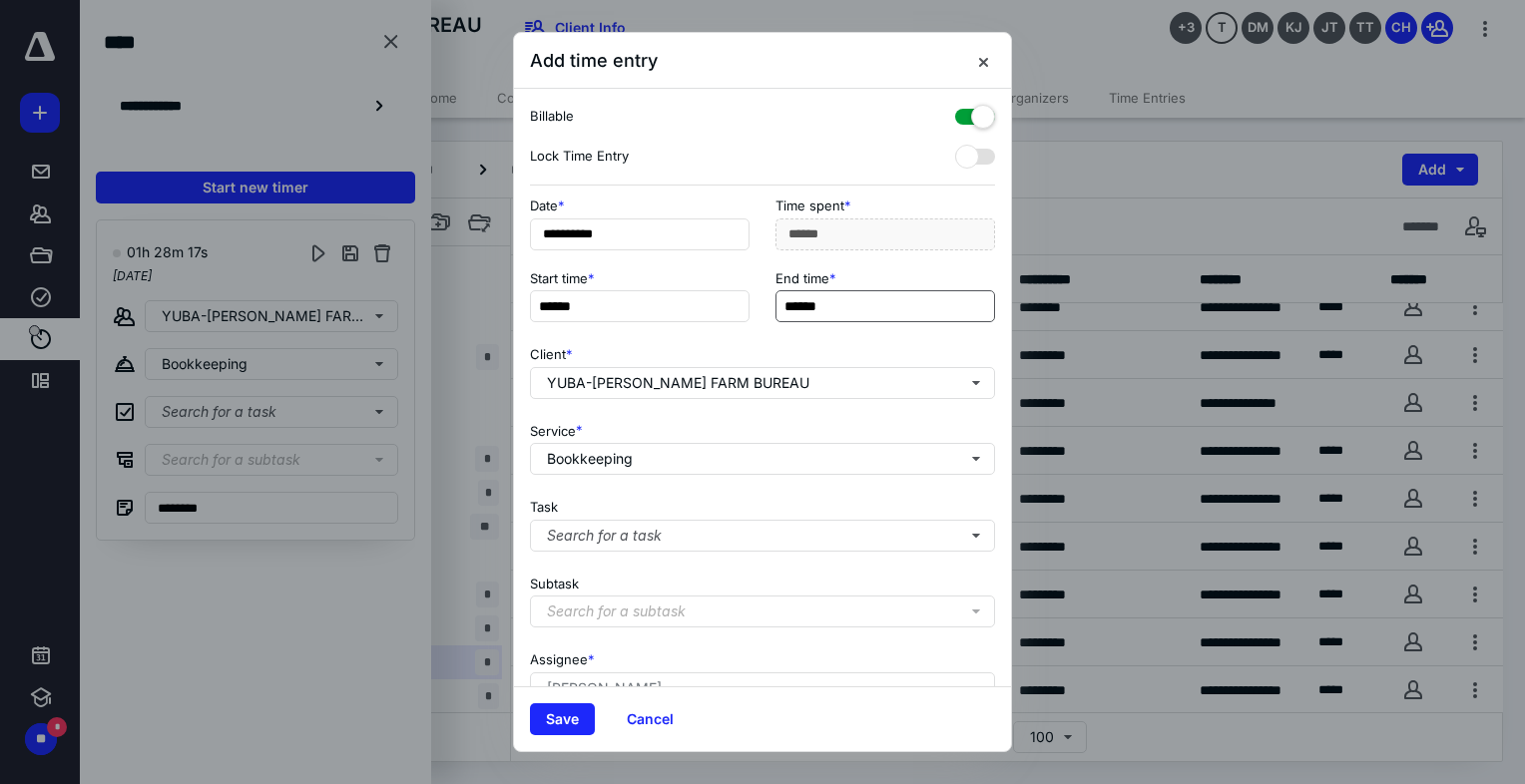 click on "******" at bounding box center [885, 306] 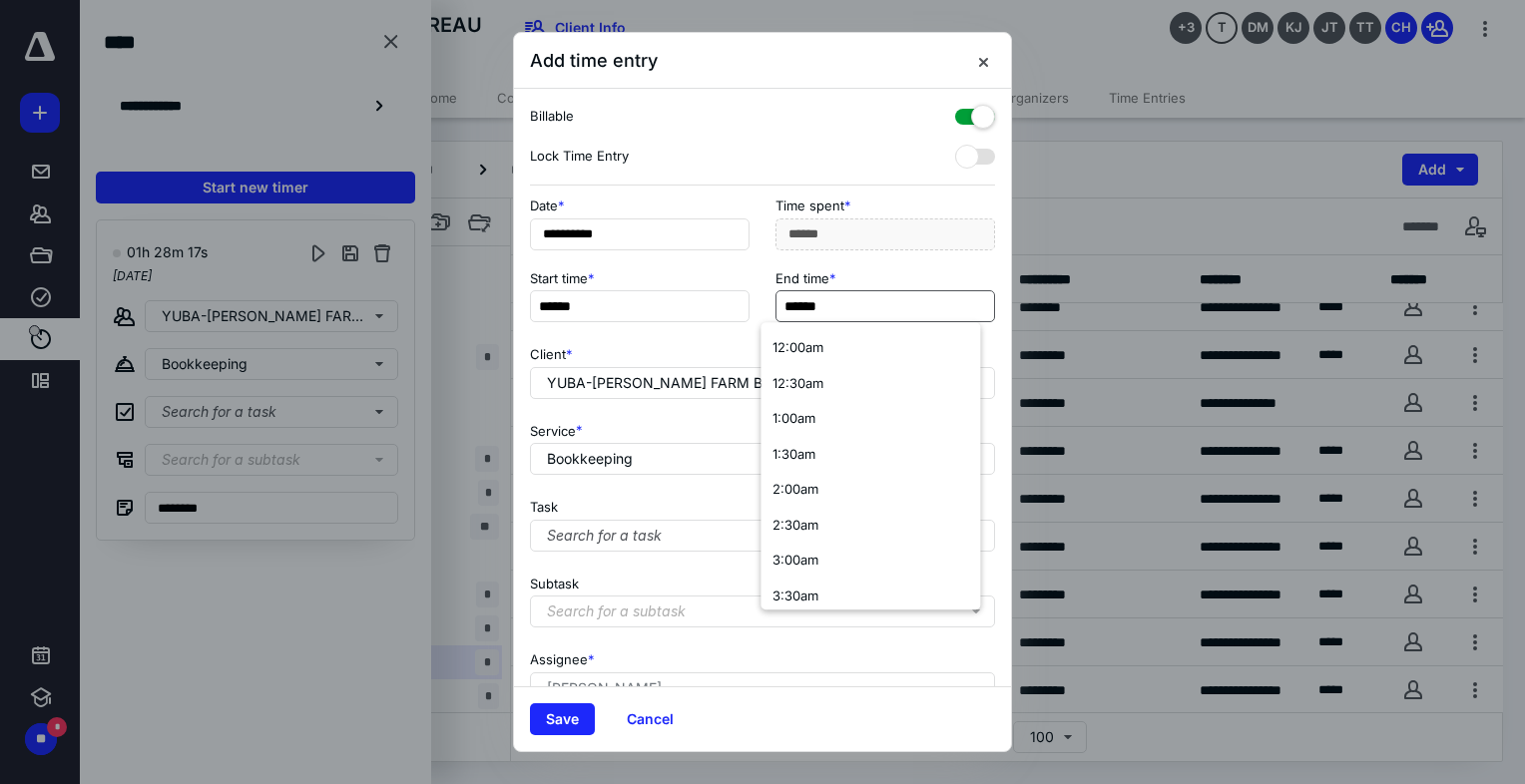 click on "******" at bounding box center [885, 306] 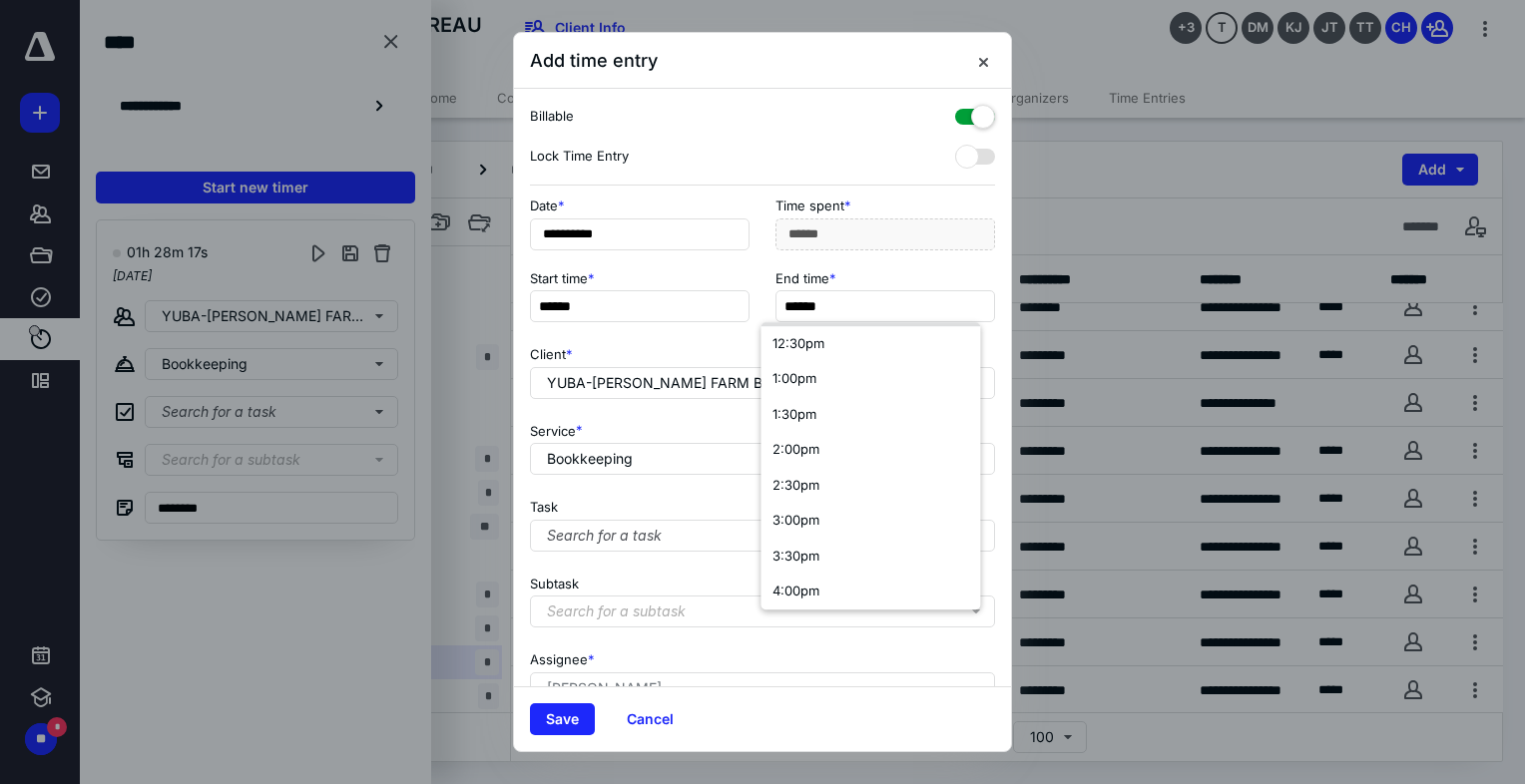 scroll, scrollTop: 997, scrollLeft: 0, axis: vertical 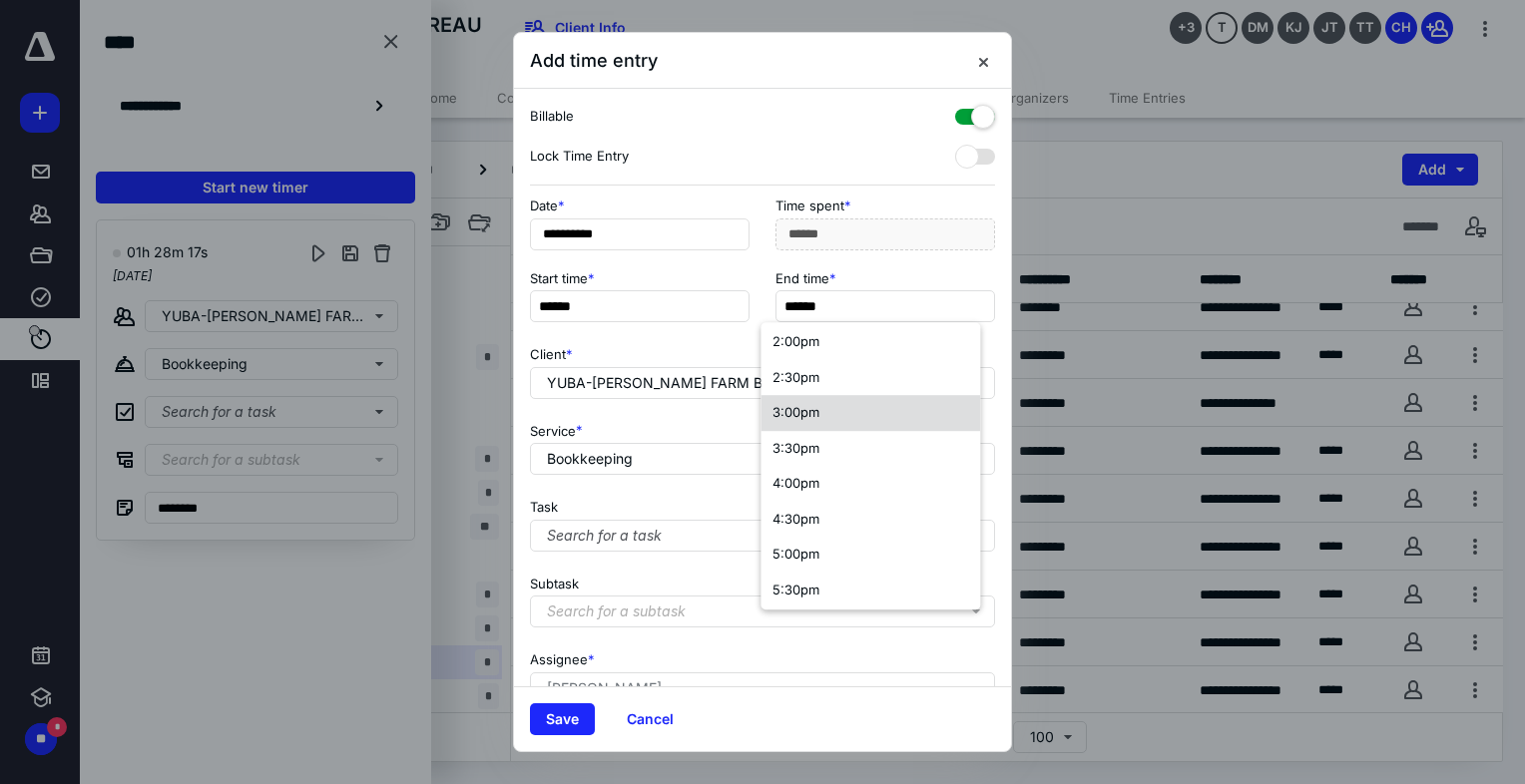 click on "3:00pm" at bounding box center [795, 412] 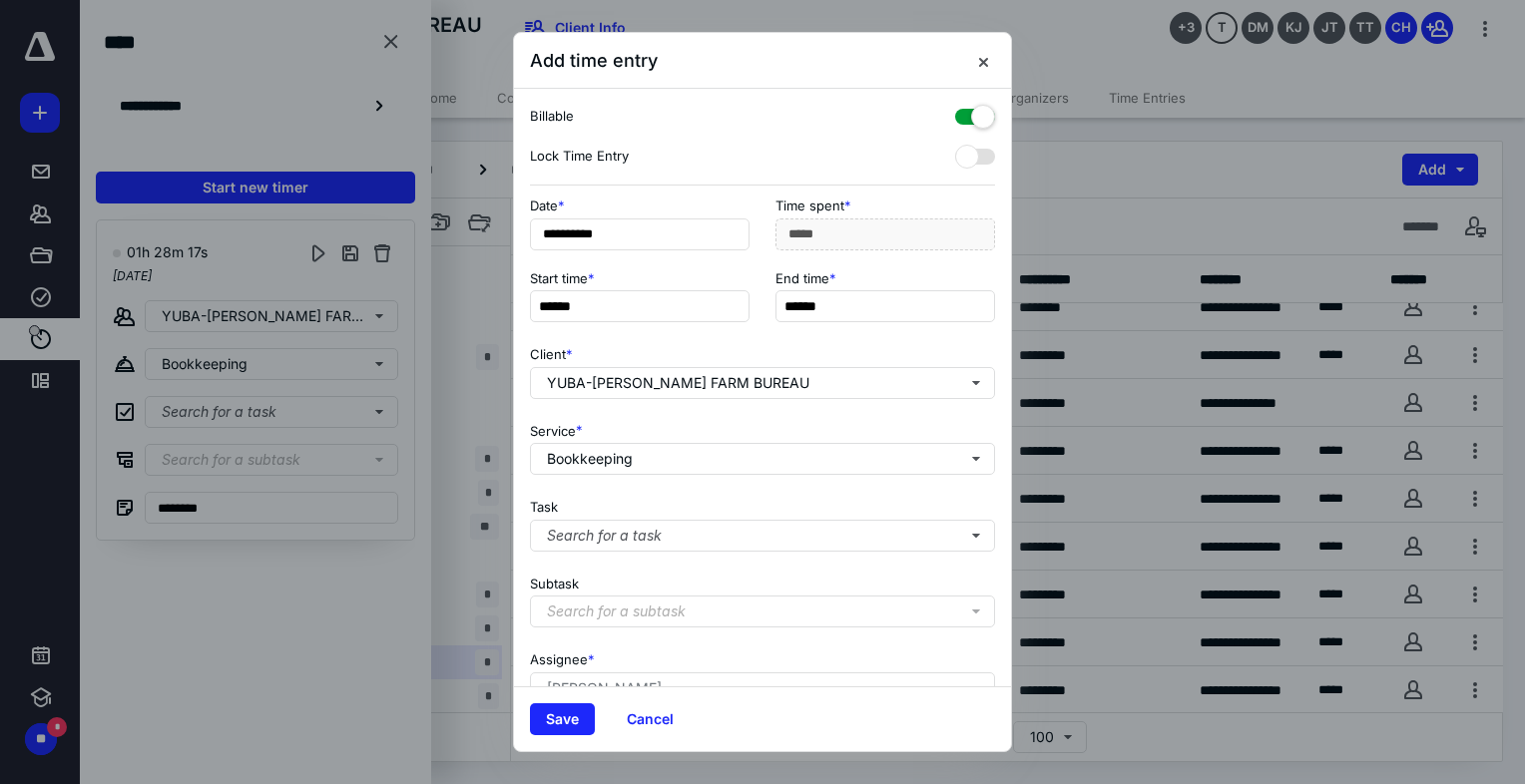 scroll, scrollTop: 0, scrollLeft: 0, axis: both 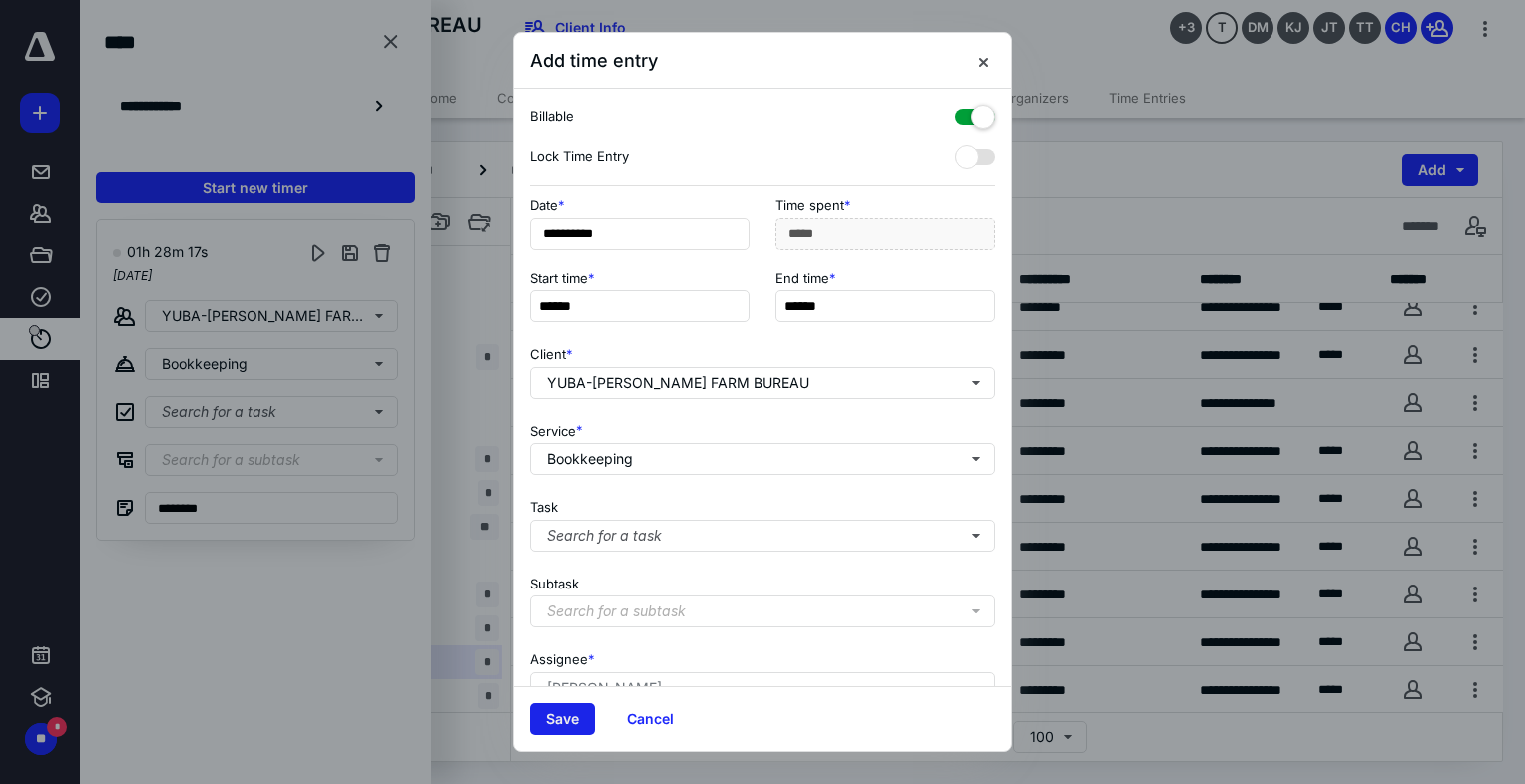 click on "Save" at bounding box center [562, 719] 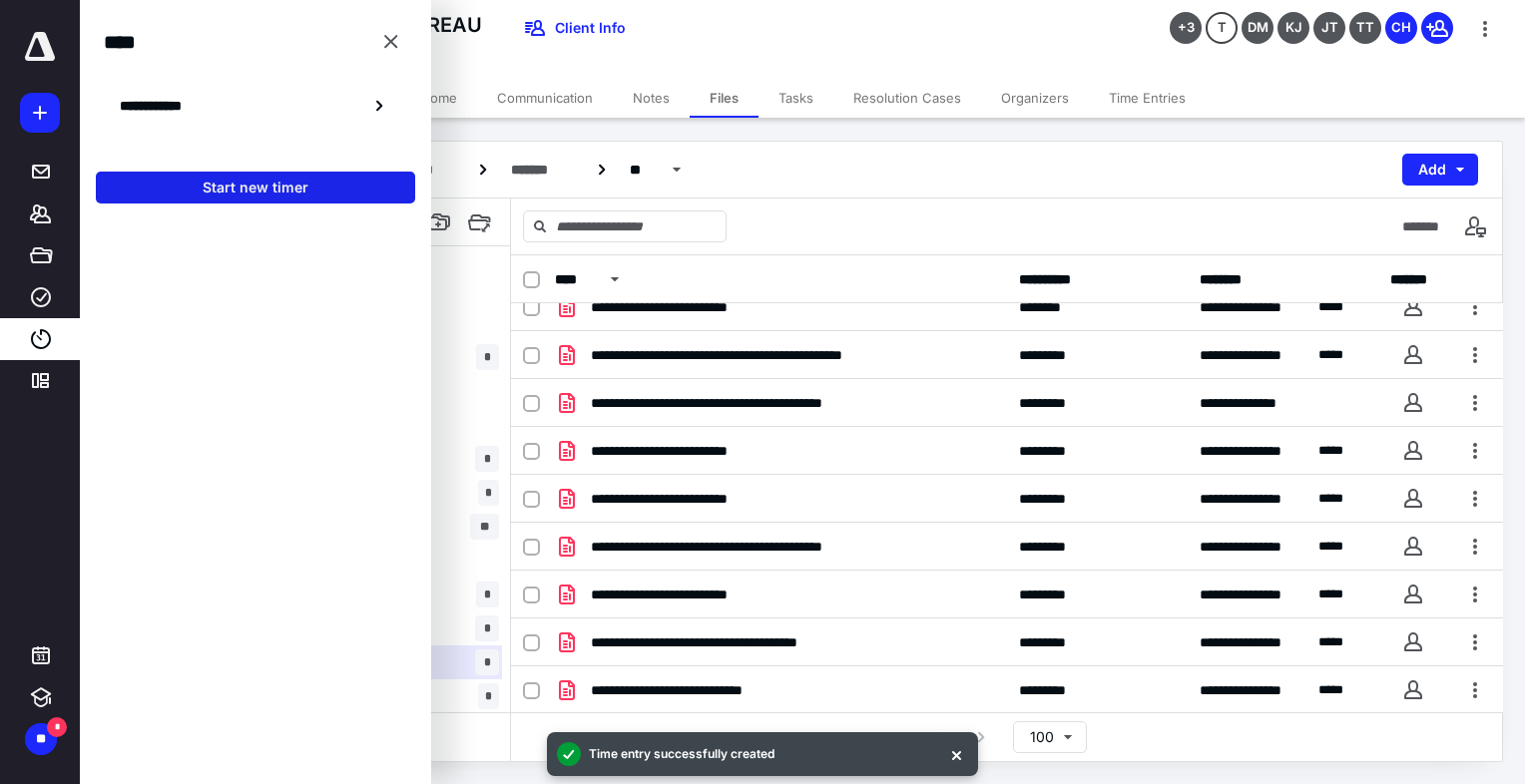 click on "Start new timer" at bounding box center [255, 188] 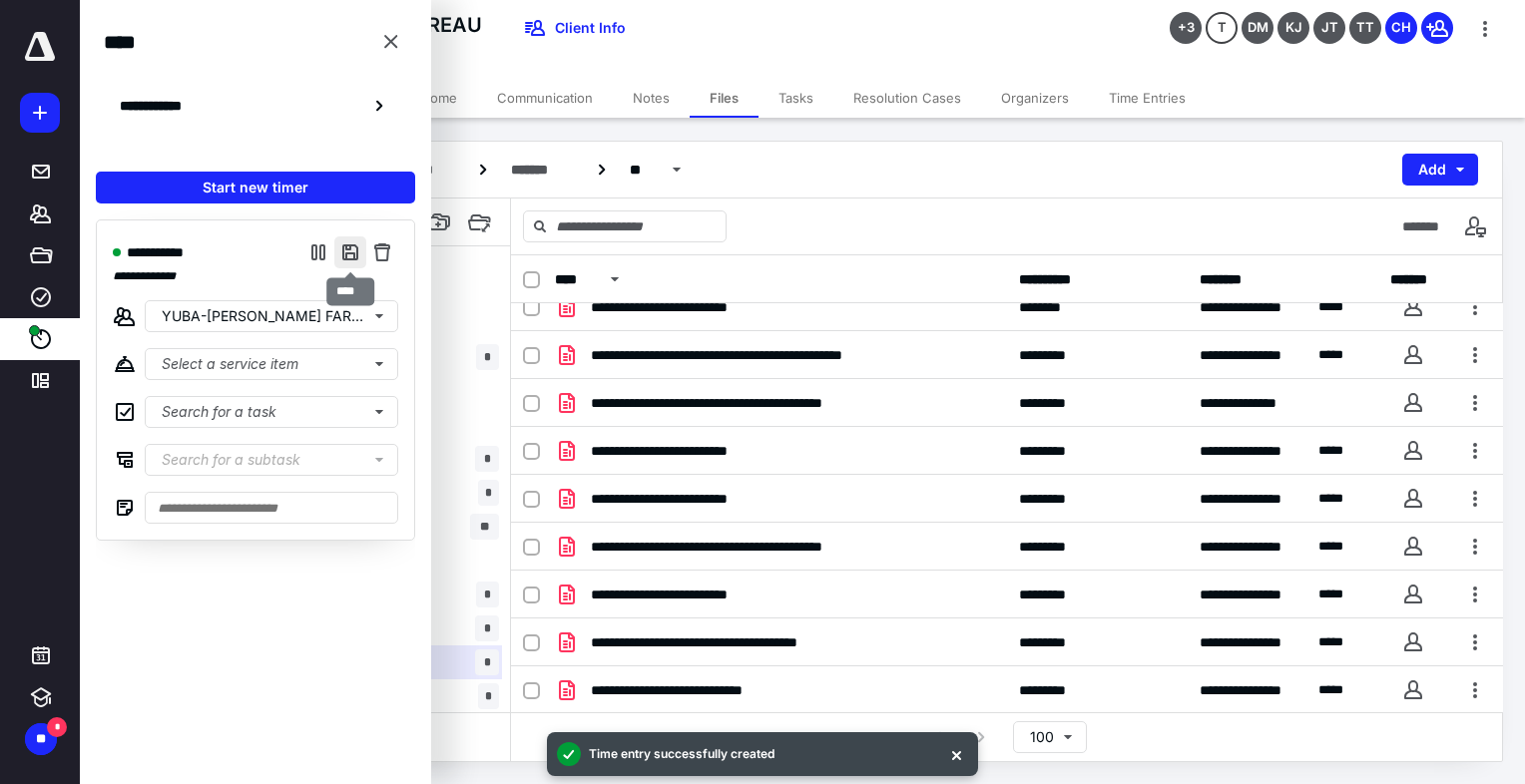 click at bounding box center (350, 252) 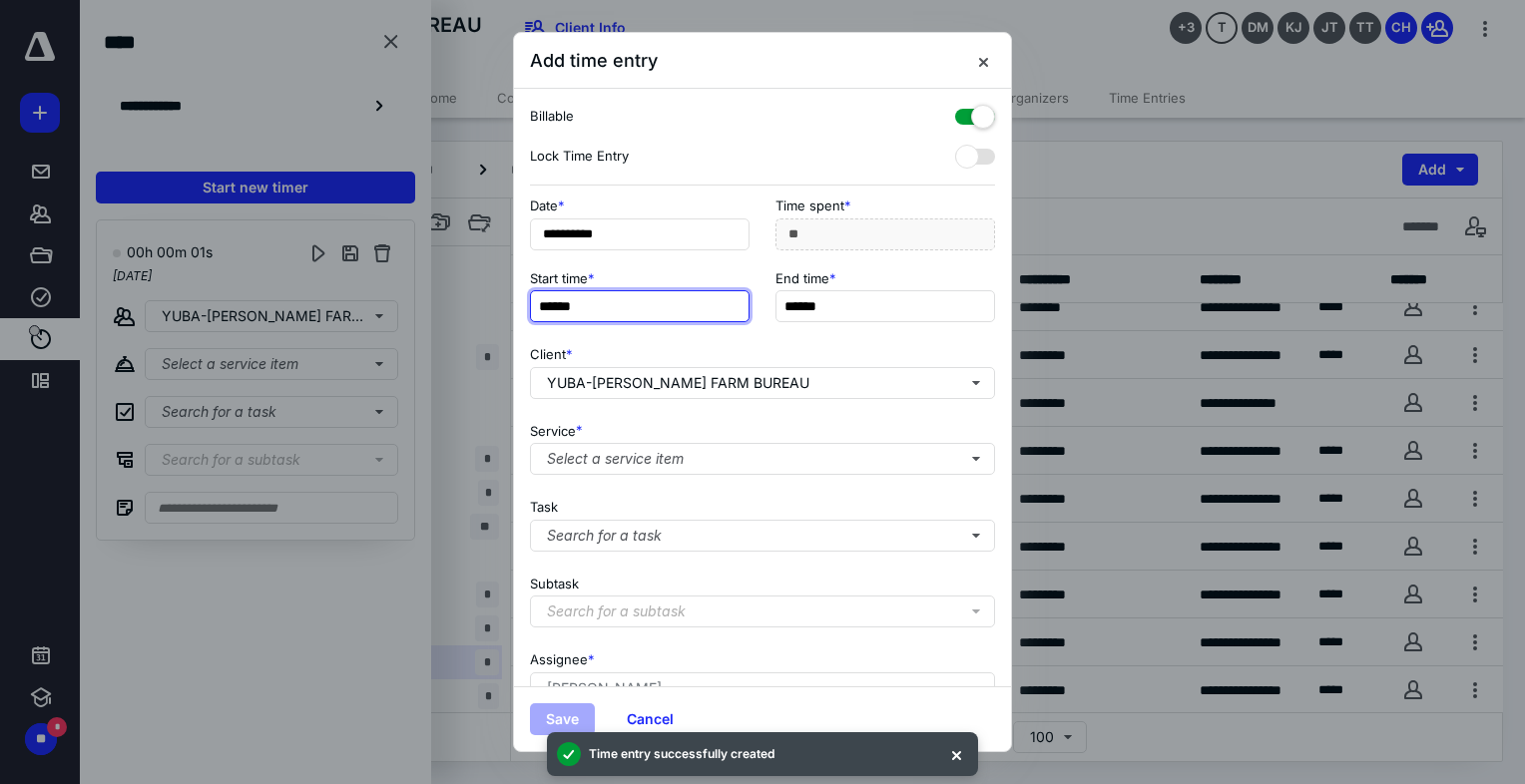 click on "******" at bounding box center [640, 306] 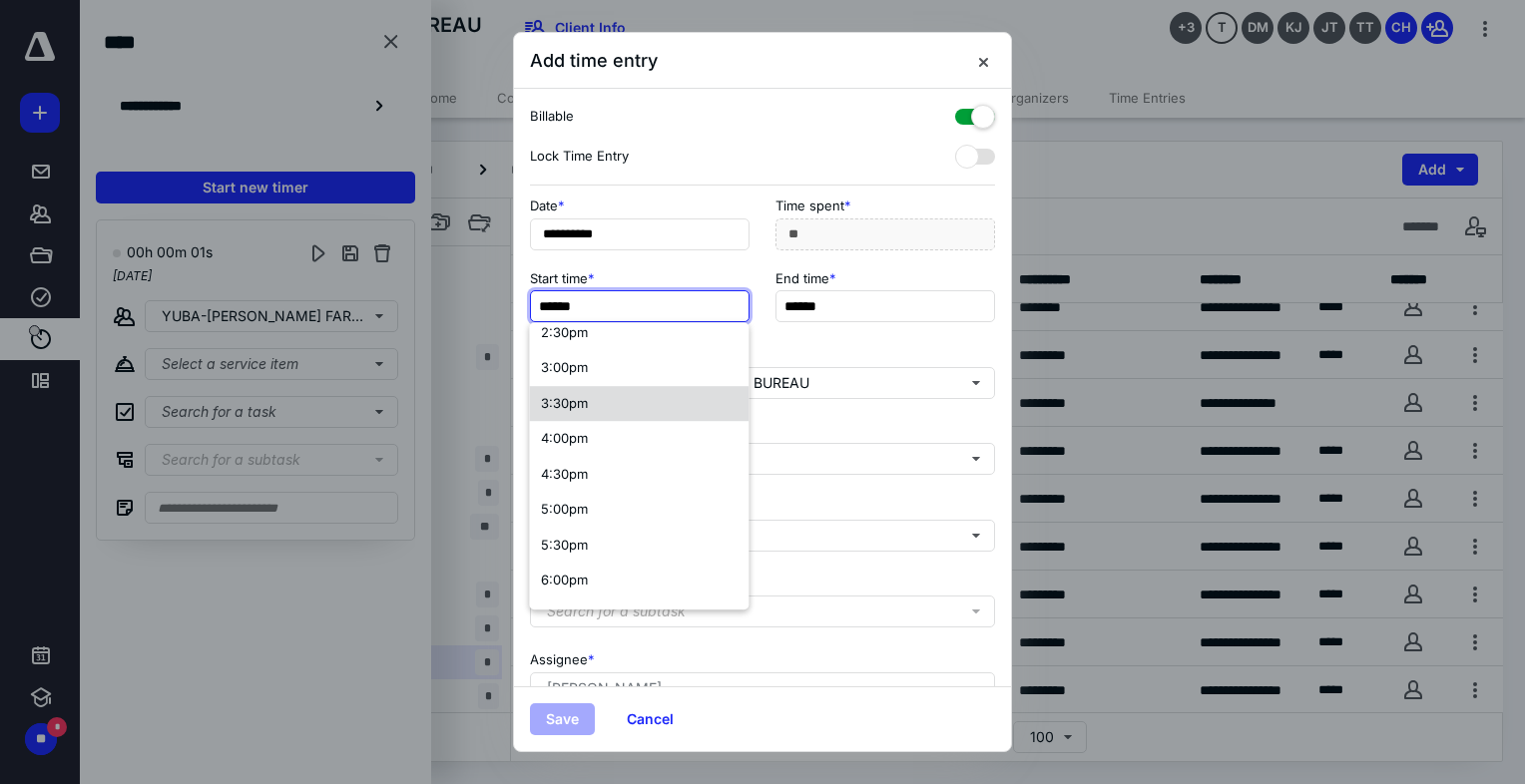 scroll, scrollTop: 997, scrollLeft: 0, axis: vertical 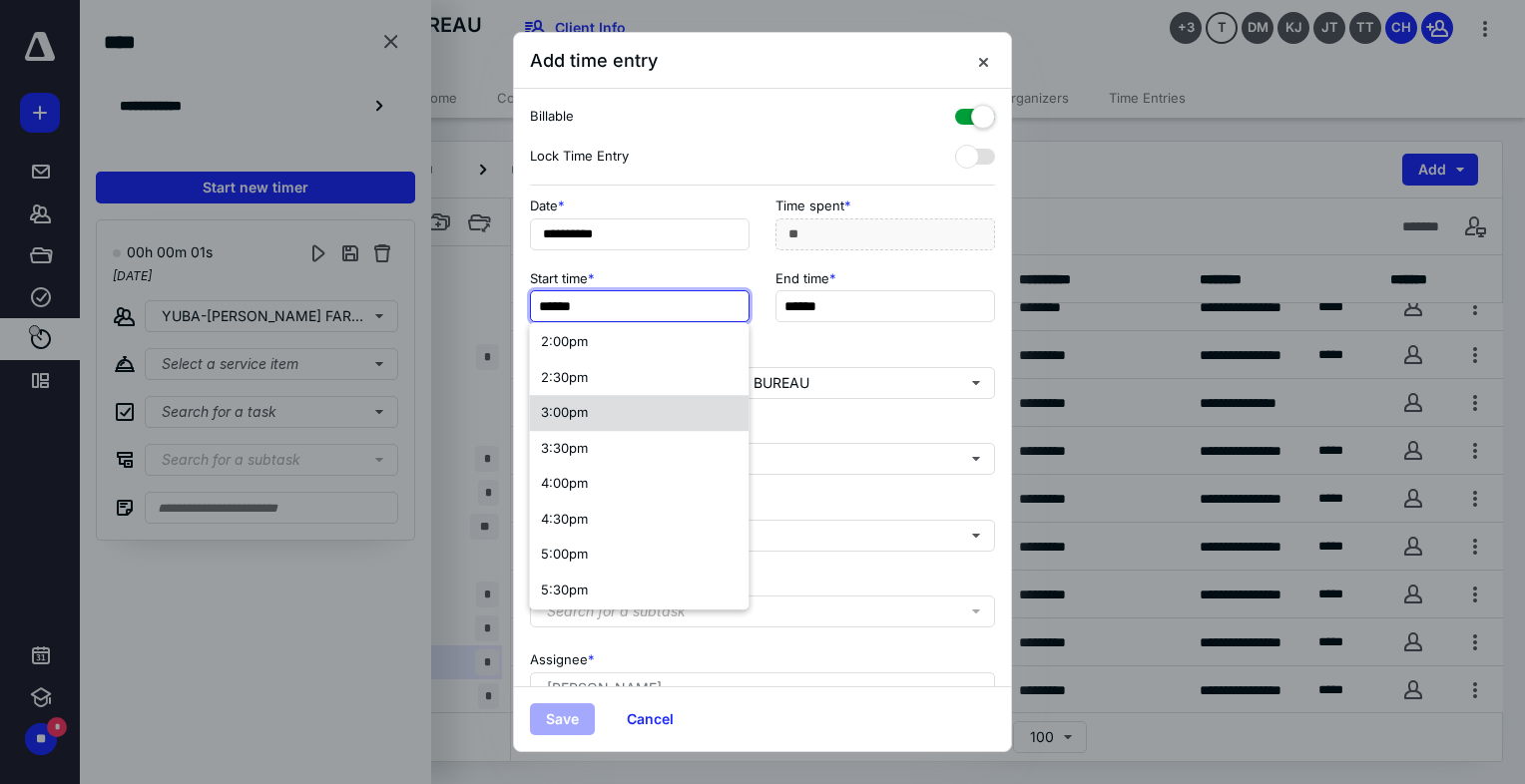 click on "3:00pm" at bounding box center (564, 412) 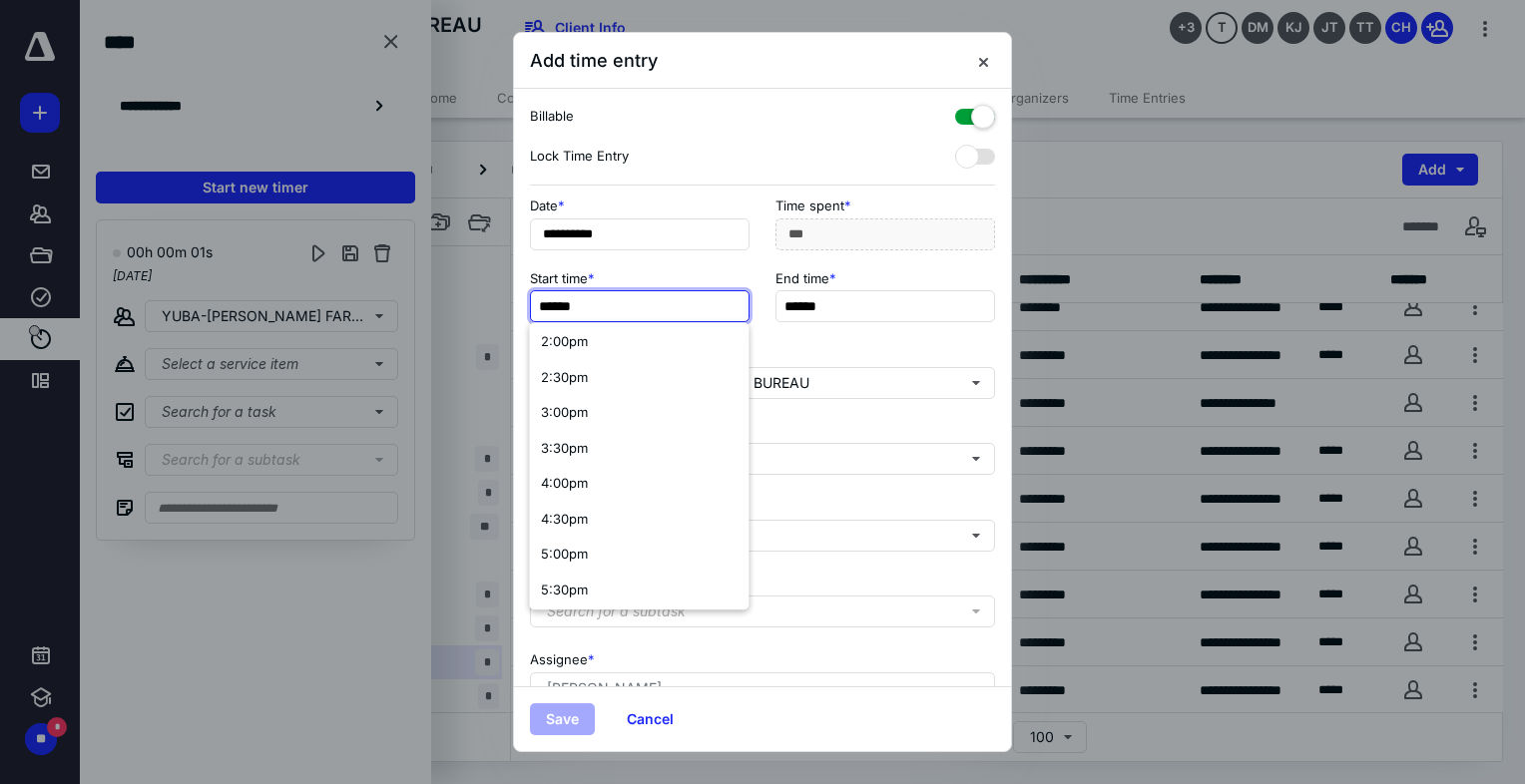 scroll, scrollTop: 0, scrollLeft: 0, axis: both 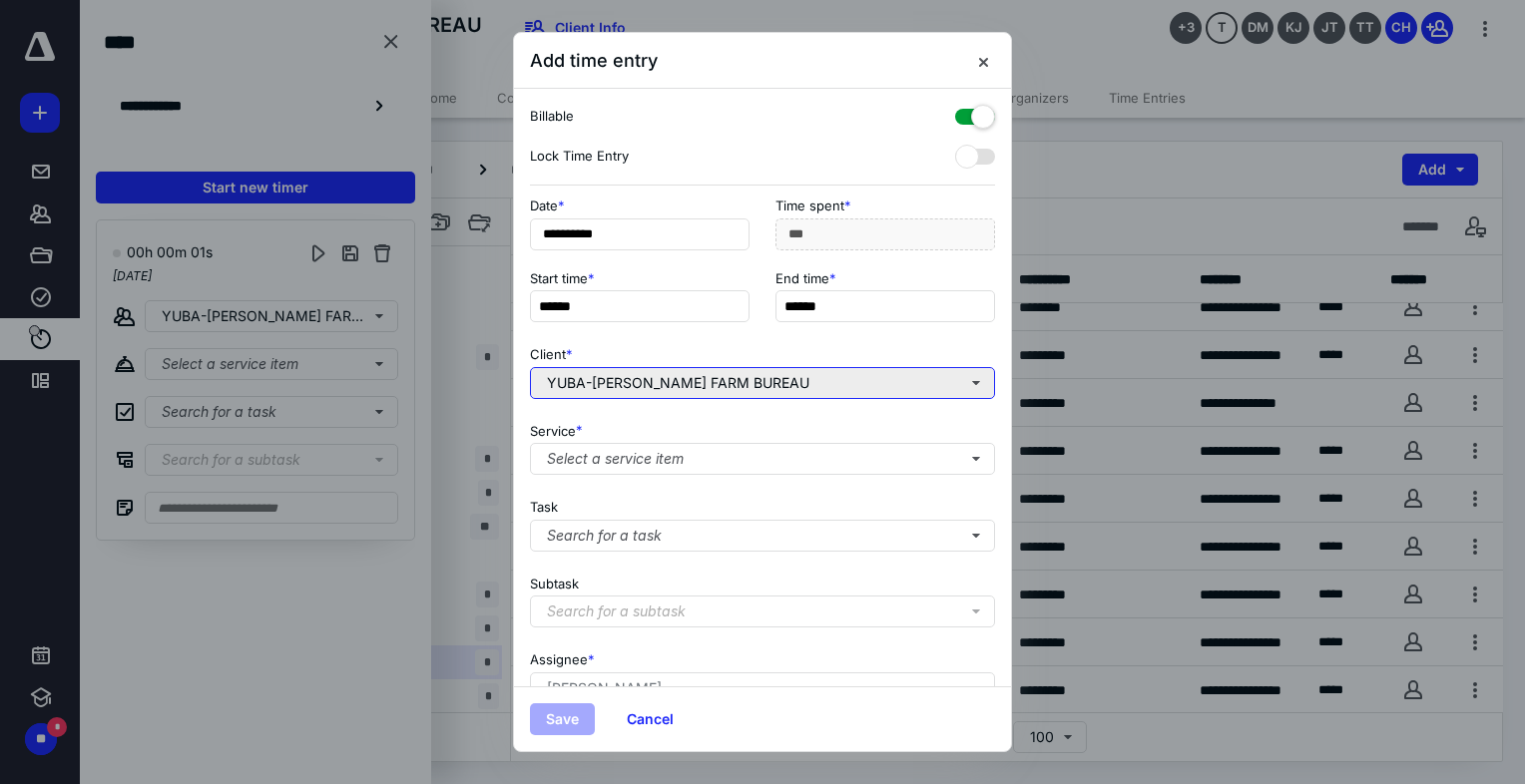 click on "YUBA-[PERSON_NAME] FARM BUREAU" at bounding box center [762, 383] 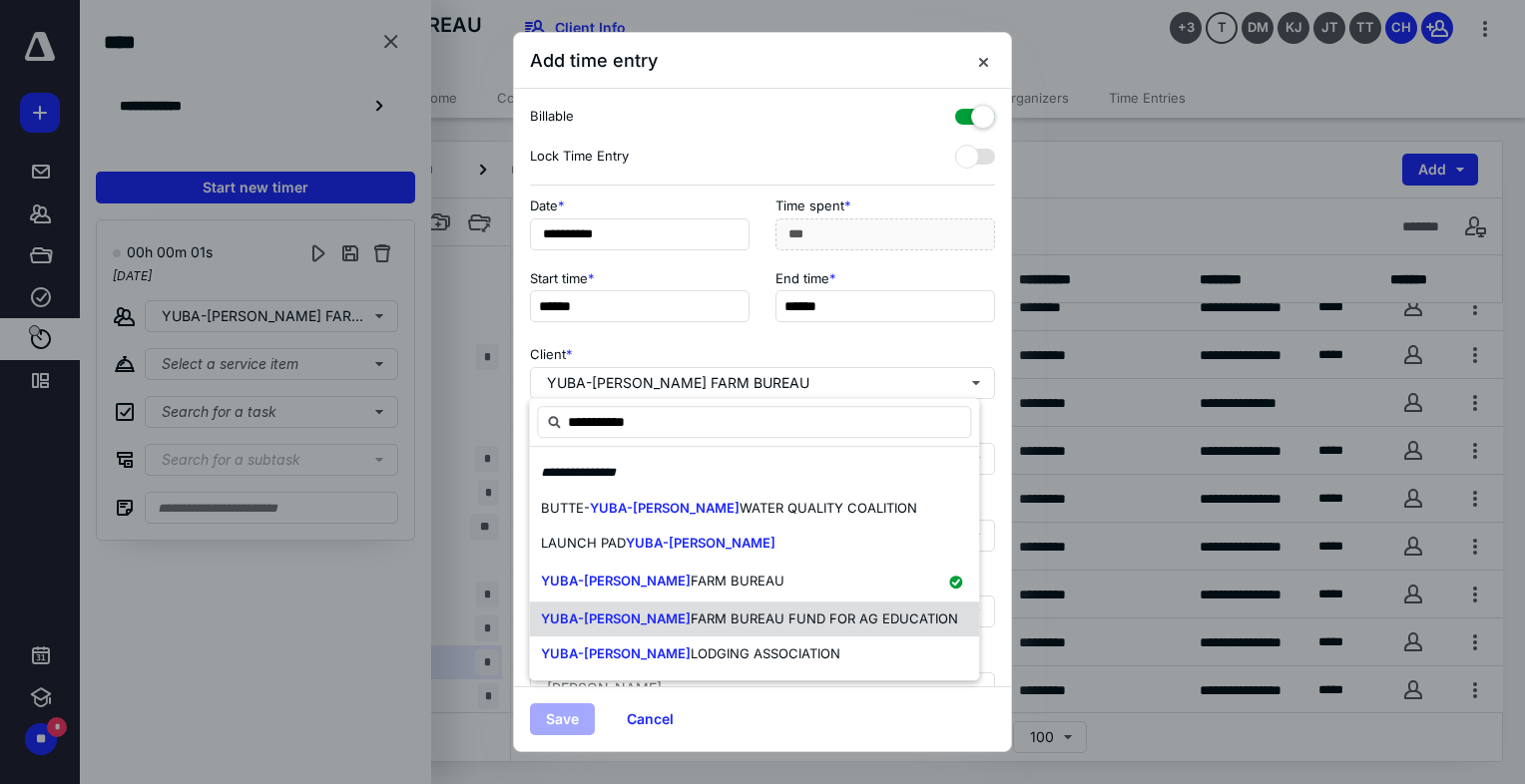click on "FARM BUREAU FUND FOR AG EDUCATION" at bounding box center [824, 618] 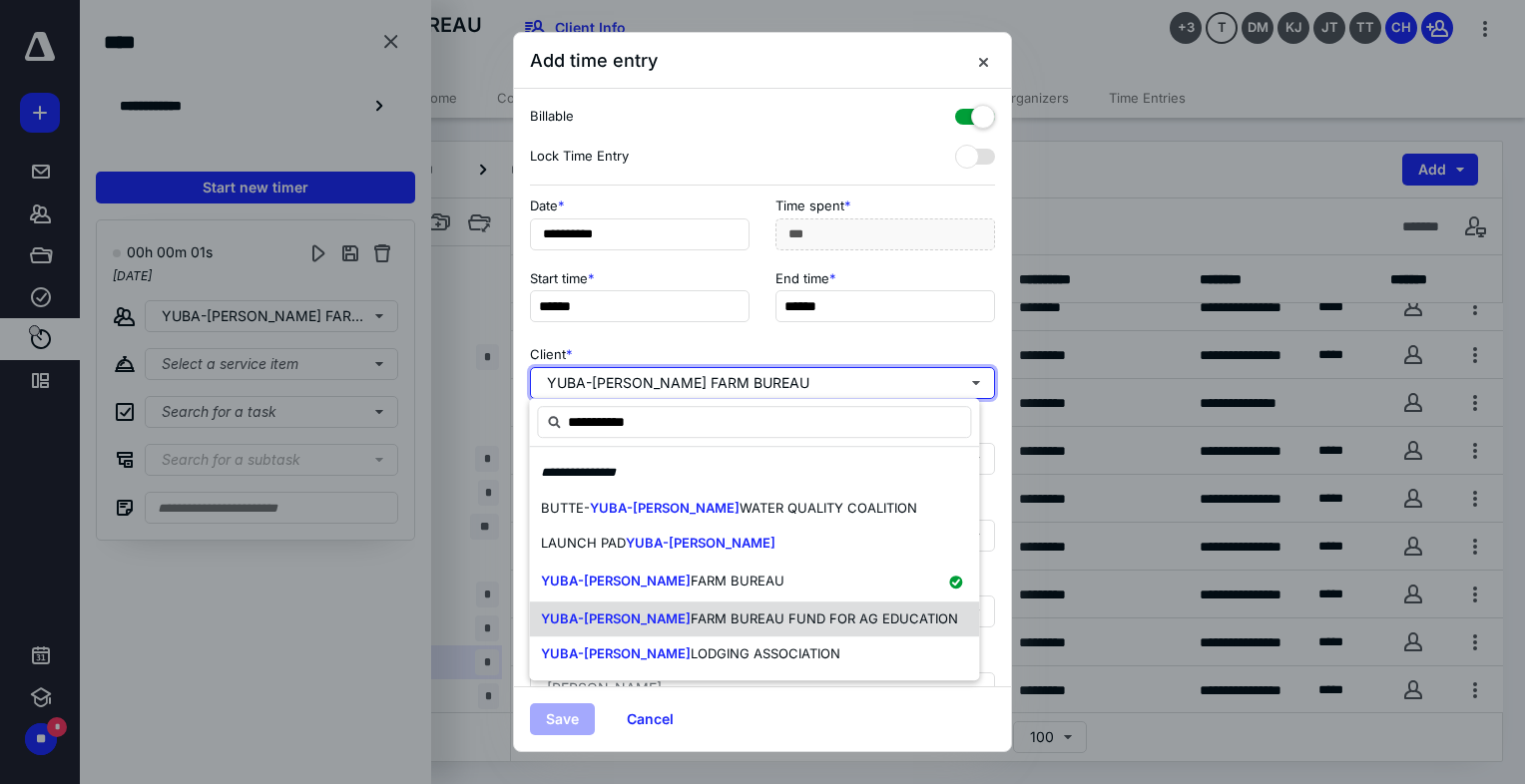 type 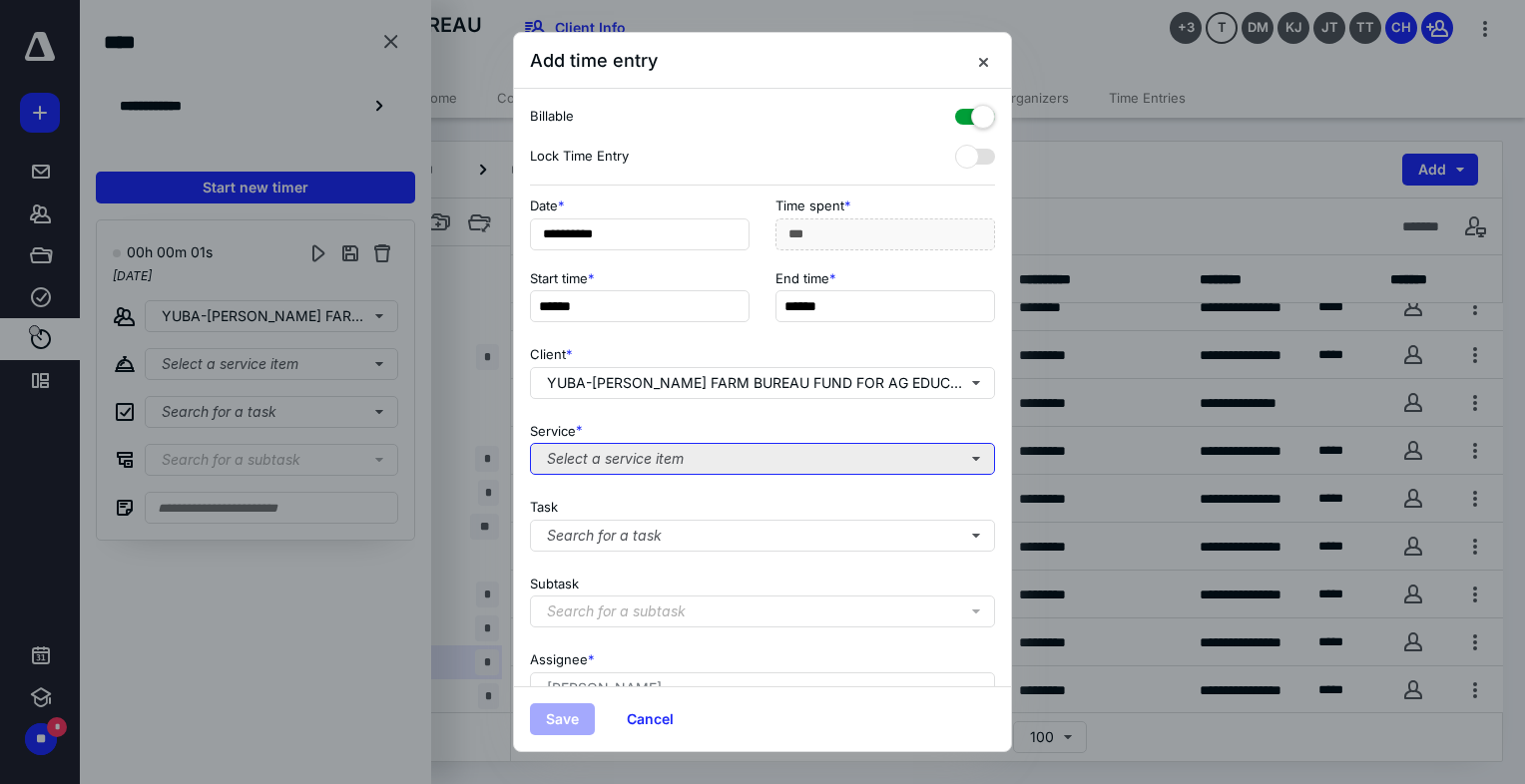 click on "Select a service item" at bounding box center (762, 459) 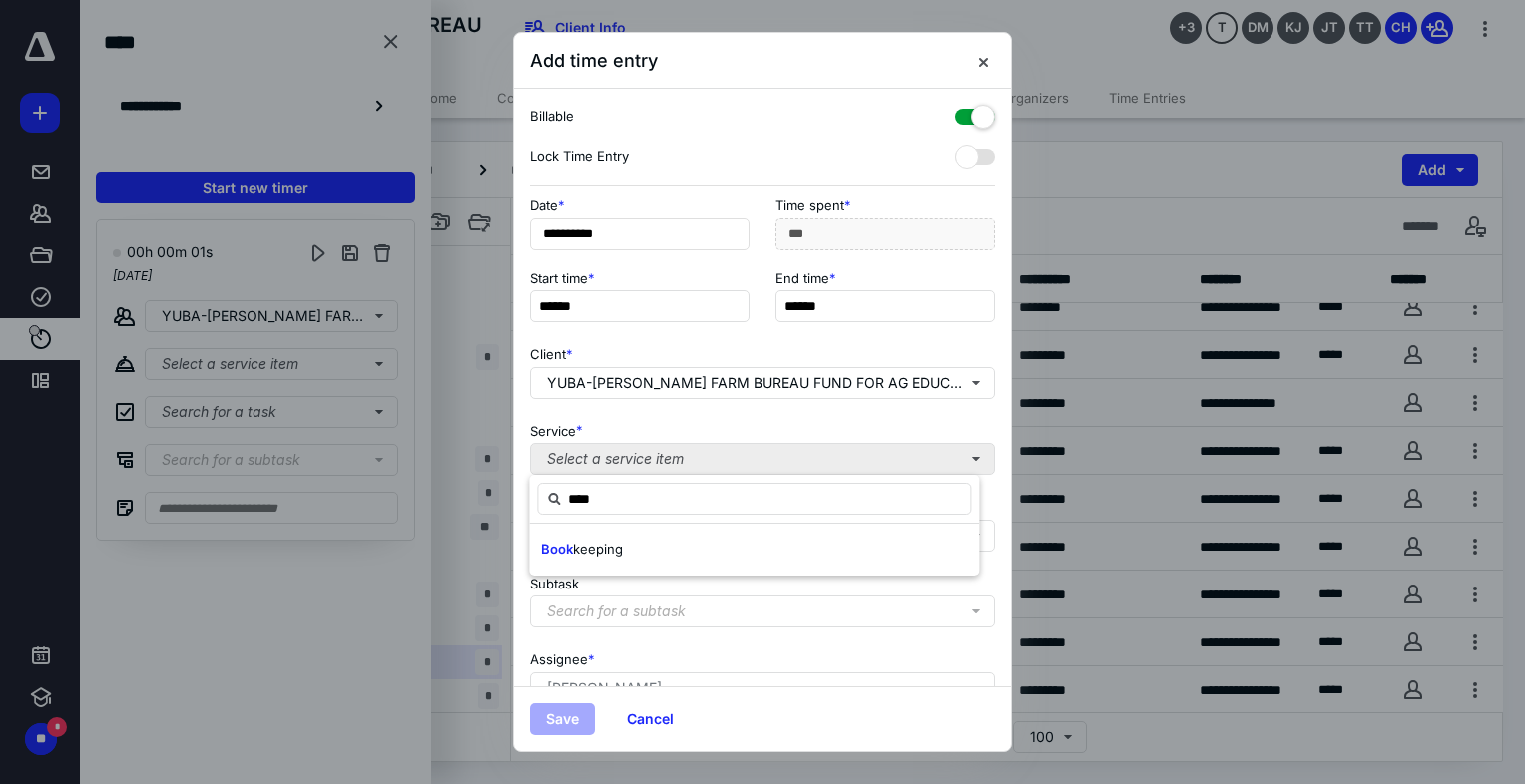 type on "****" 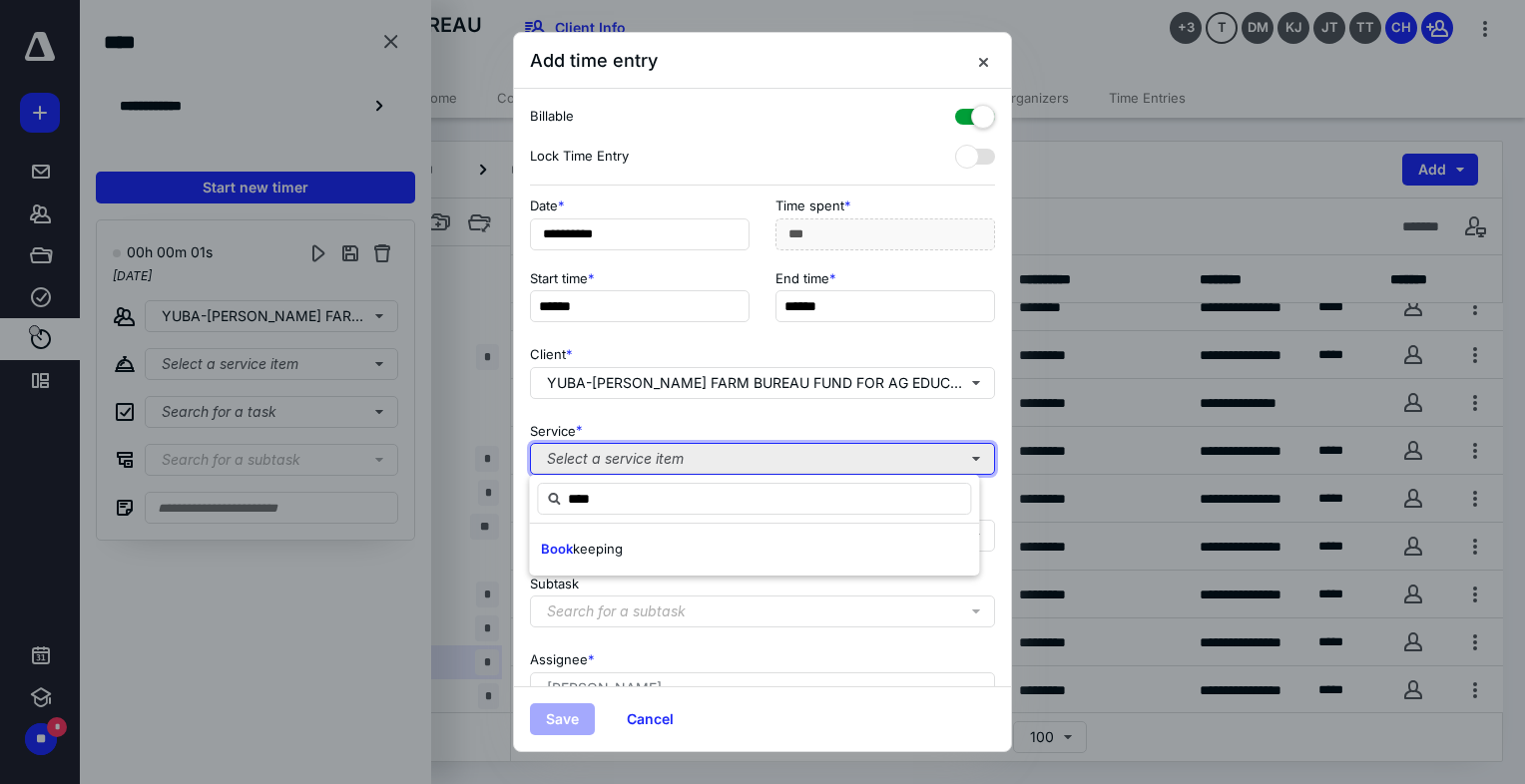 type 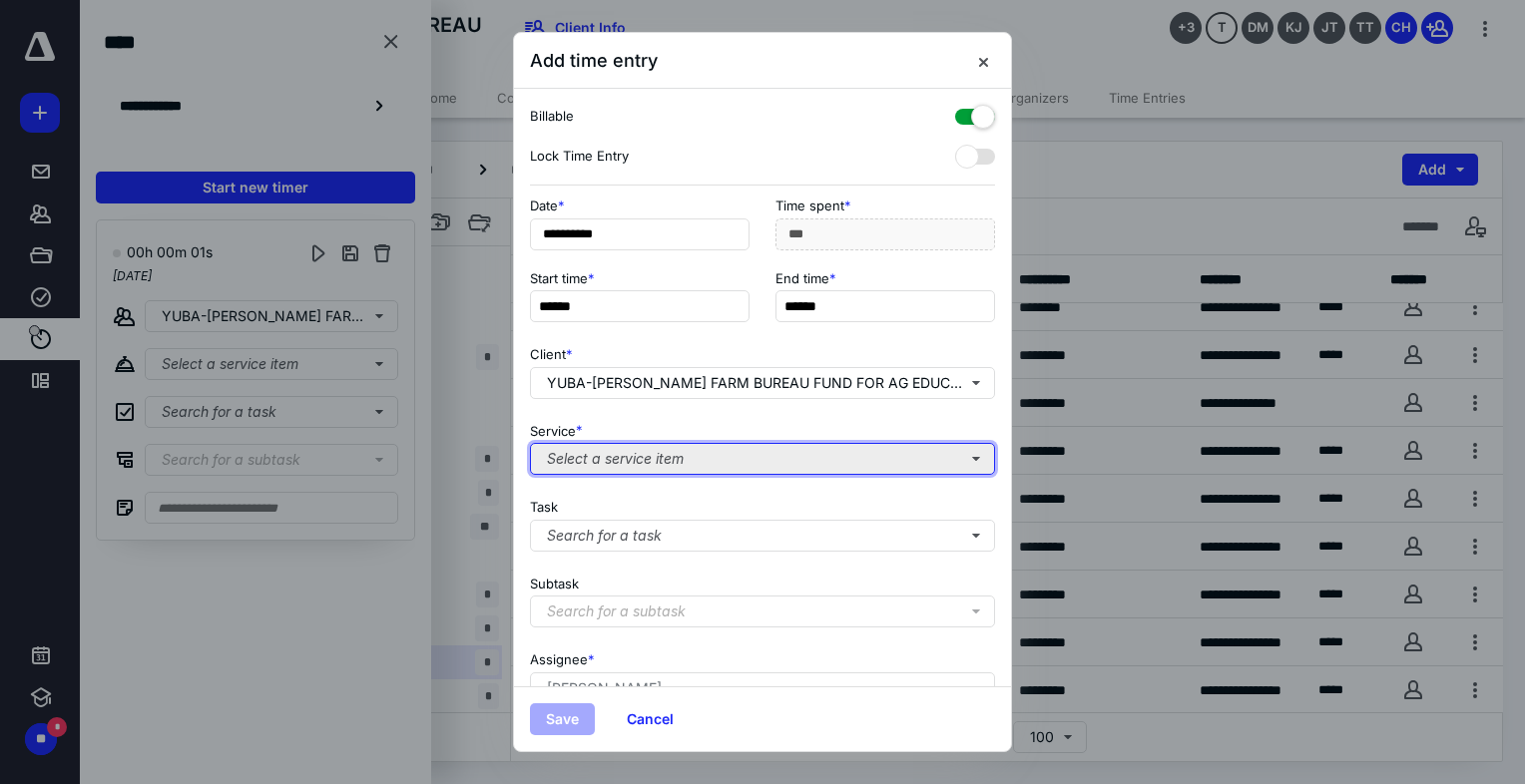 type 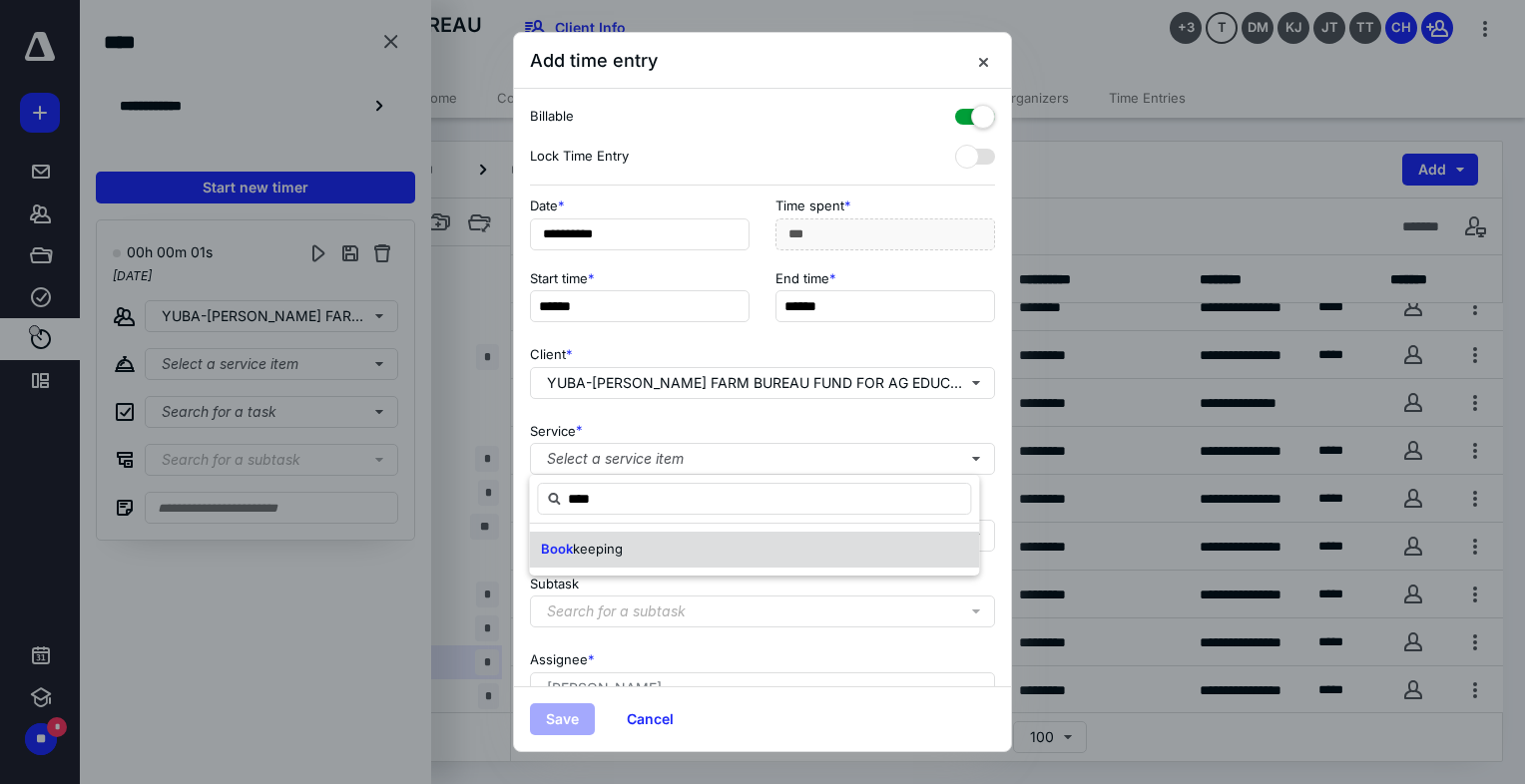 click on "keeping" at bounding box center [598, 549] 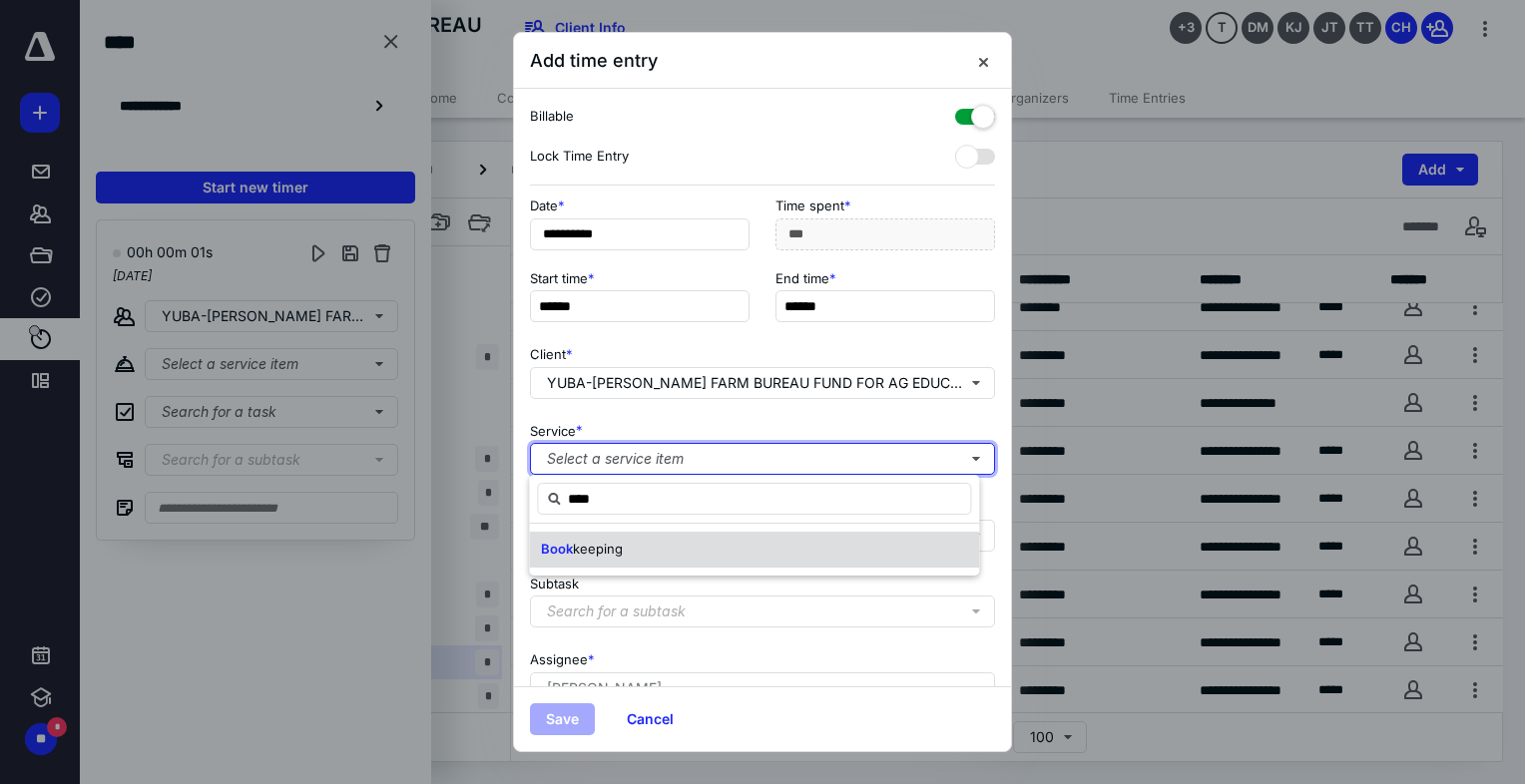 type 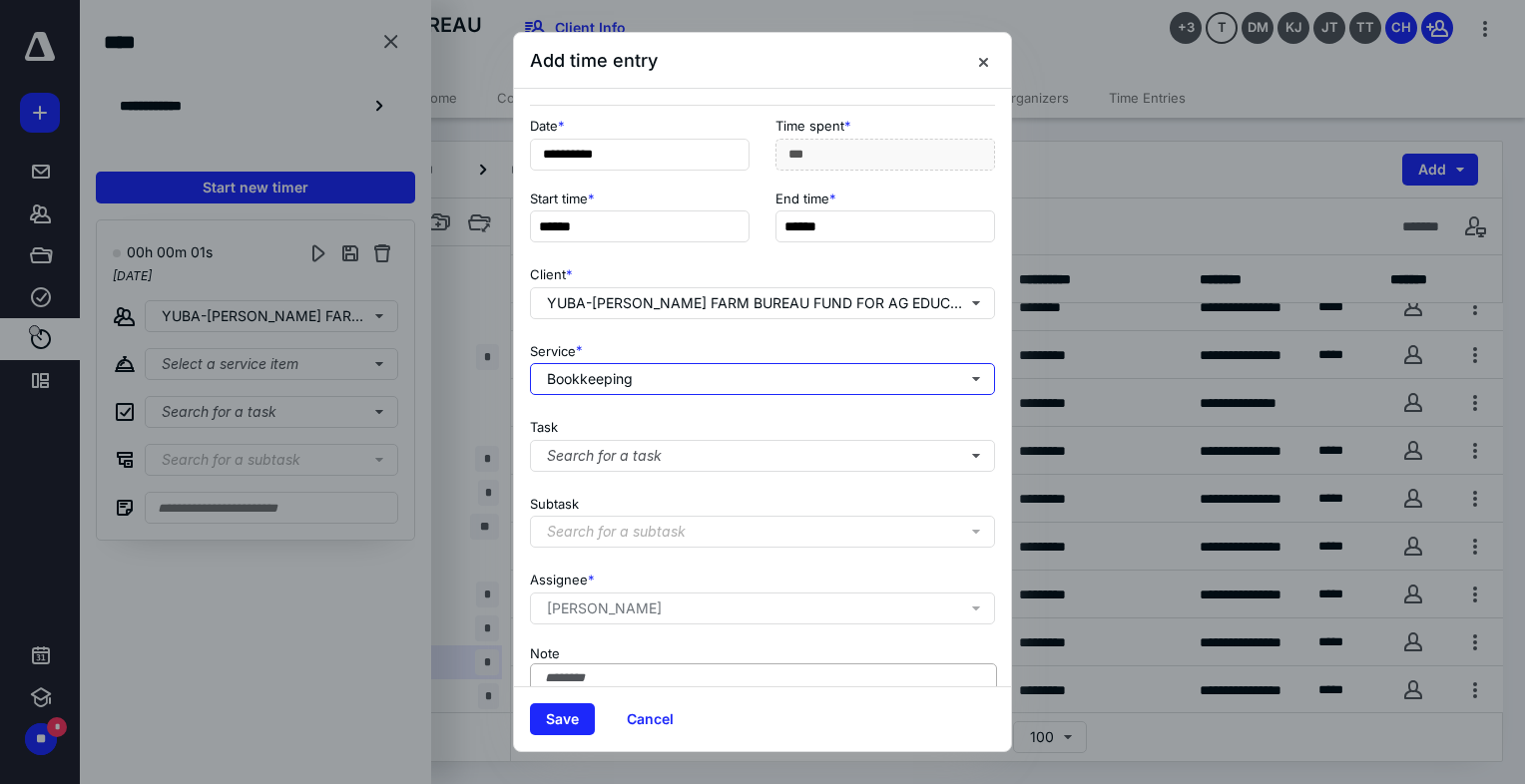 scroll, scrollTop: 188, scrollLeft: 0, axis: vertical 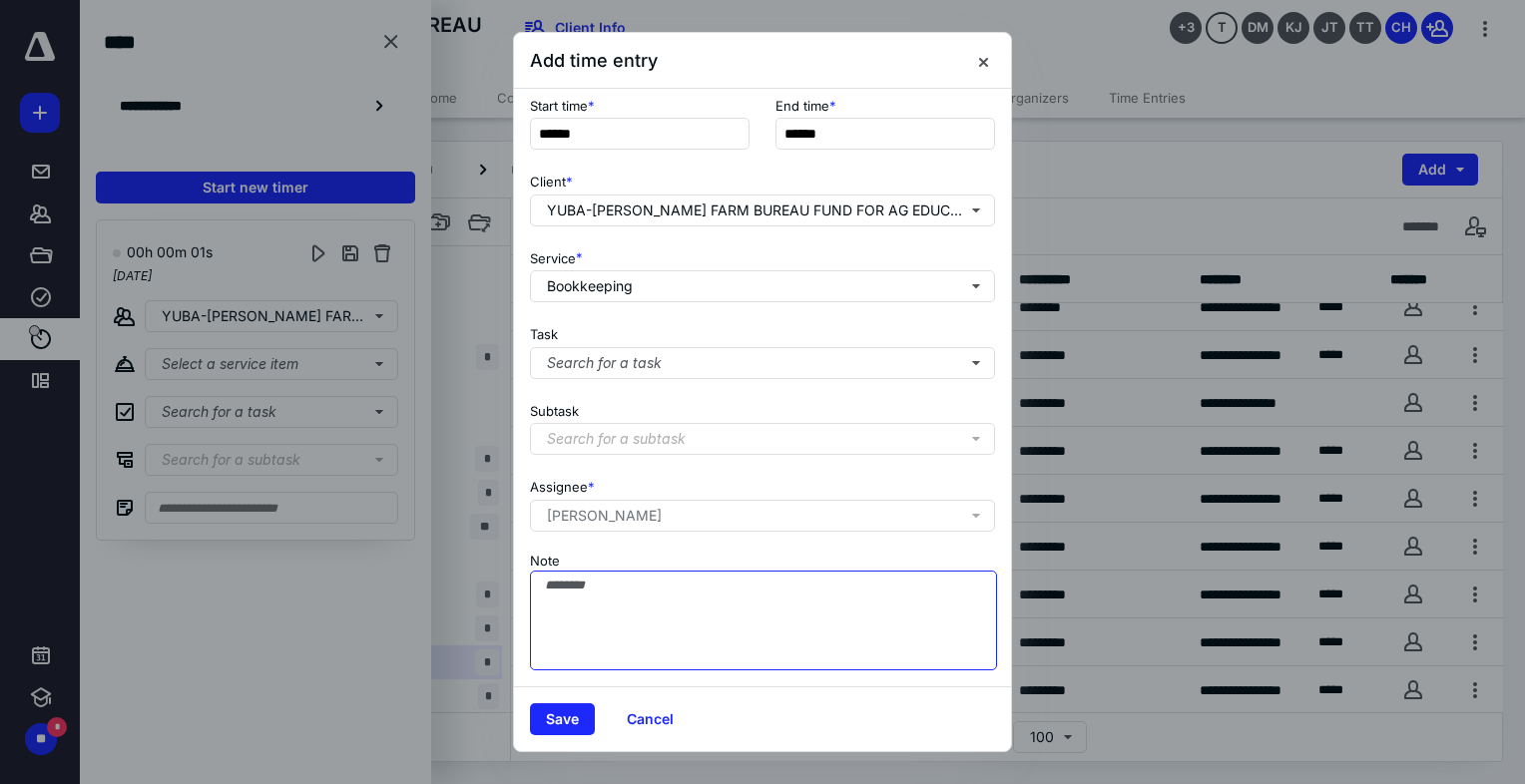 click on "Note" at bounding box center (763, 620) 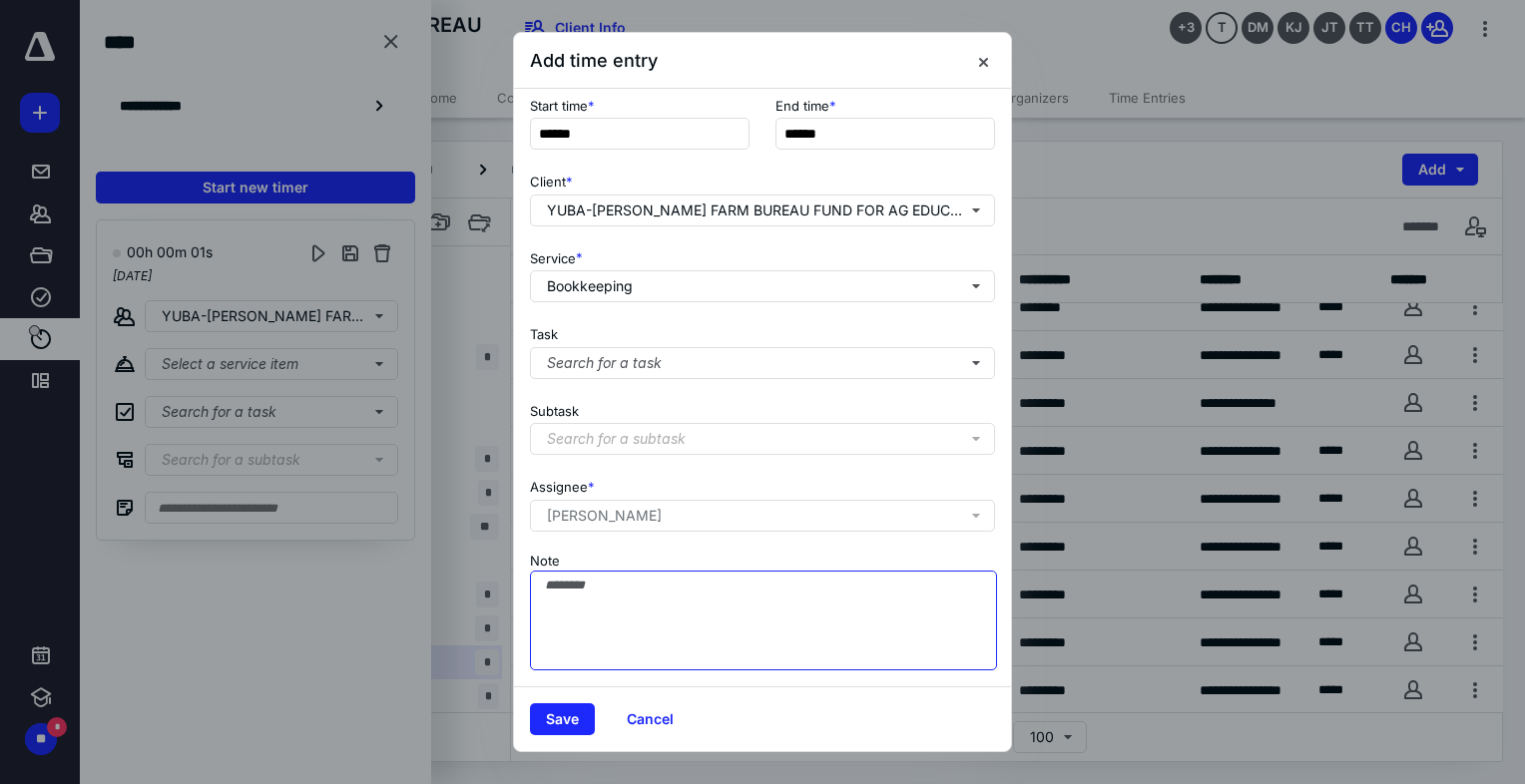 type on "*" 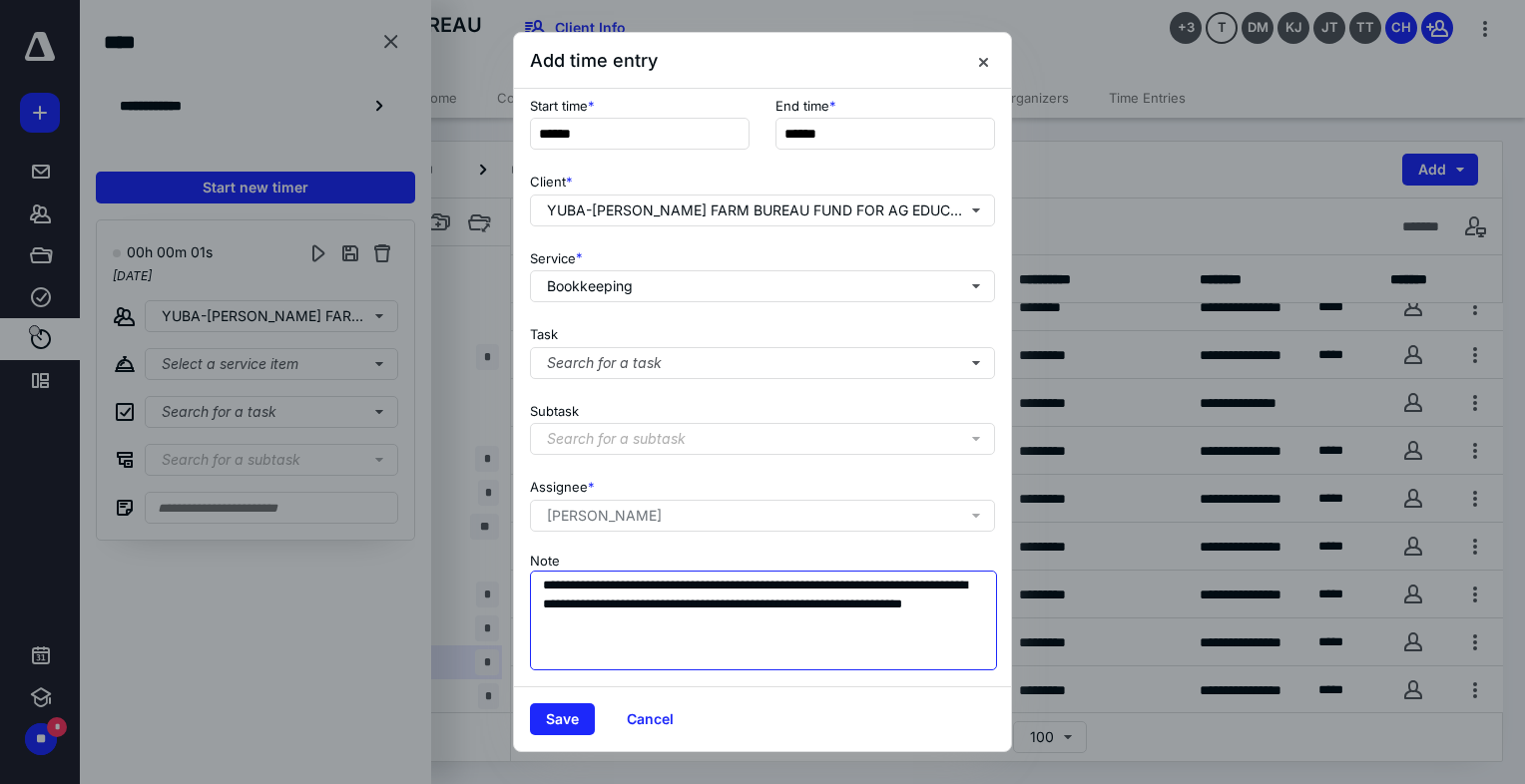 drag, startPoint x: 919, startPoint y: 612, endPoint x: 479, endPoint y: 573, distance: 441.72503 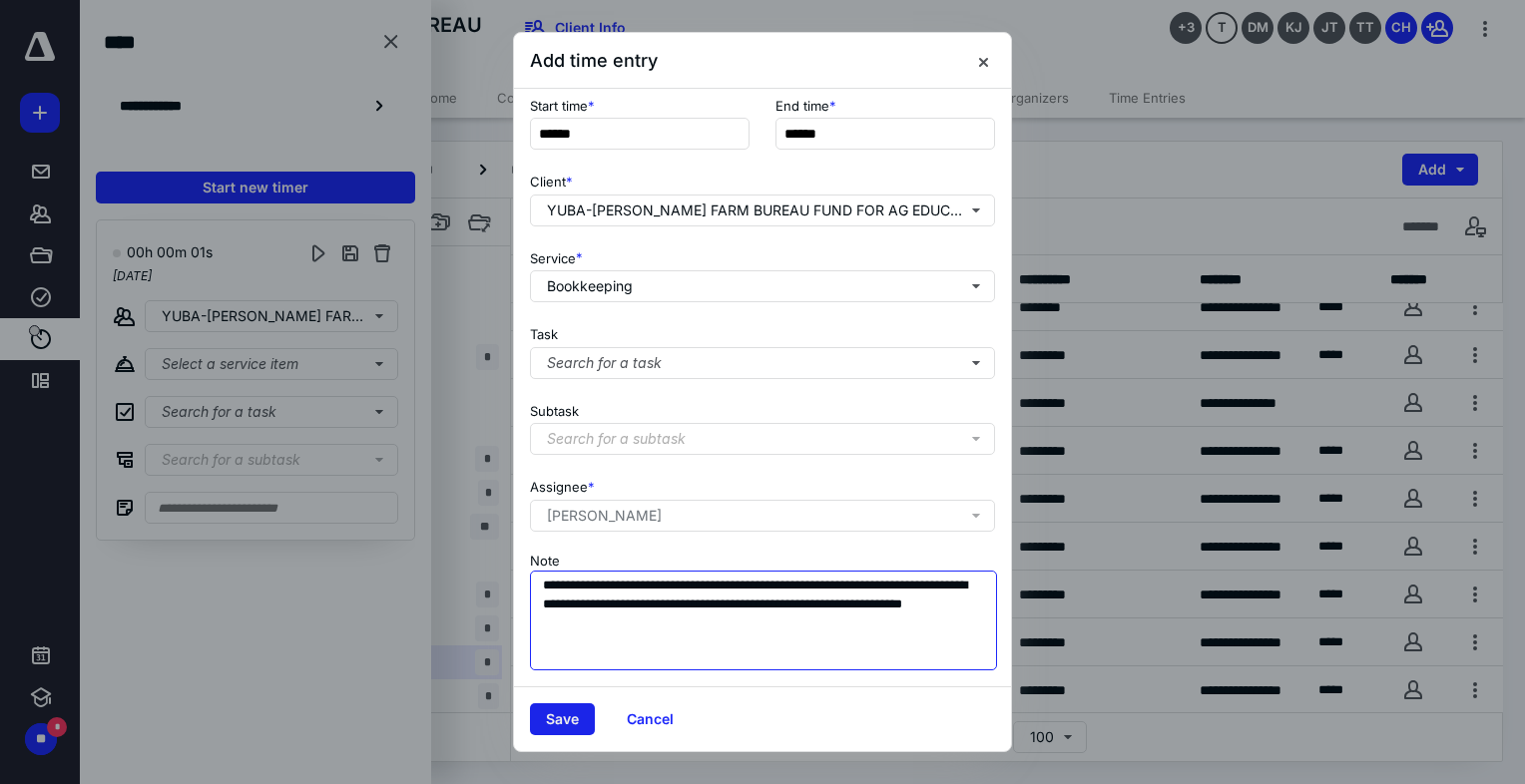 type on "**********" 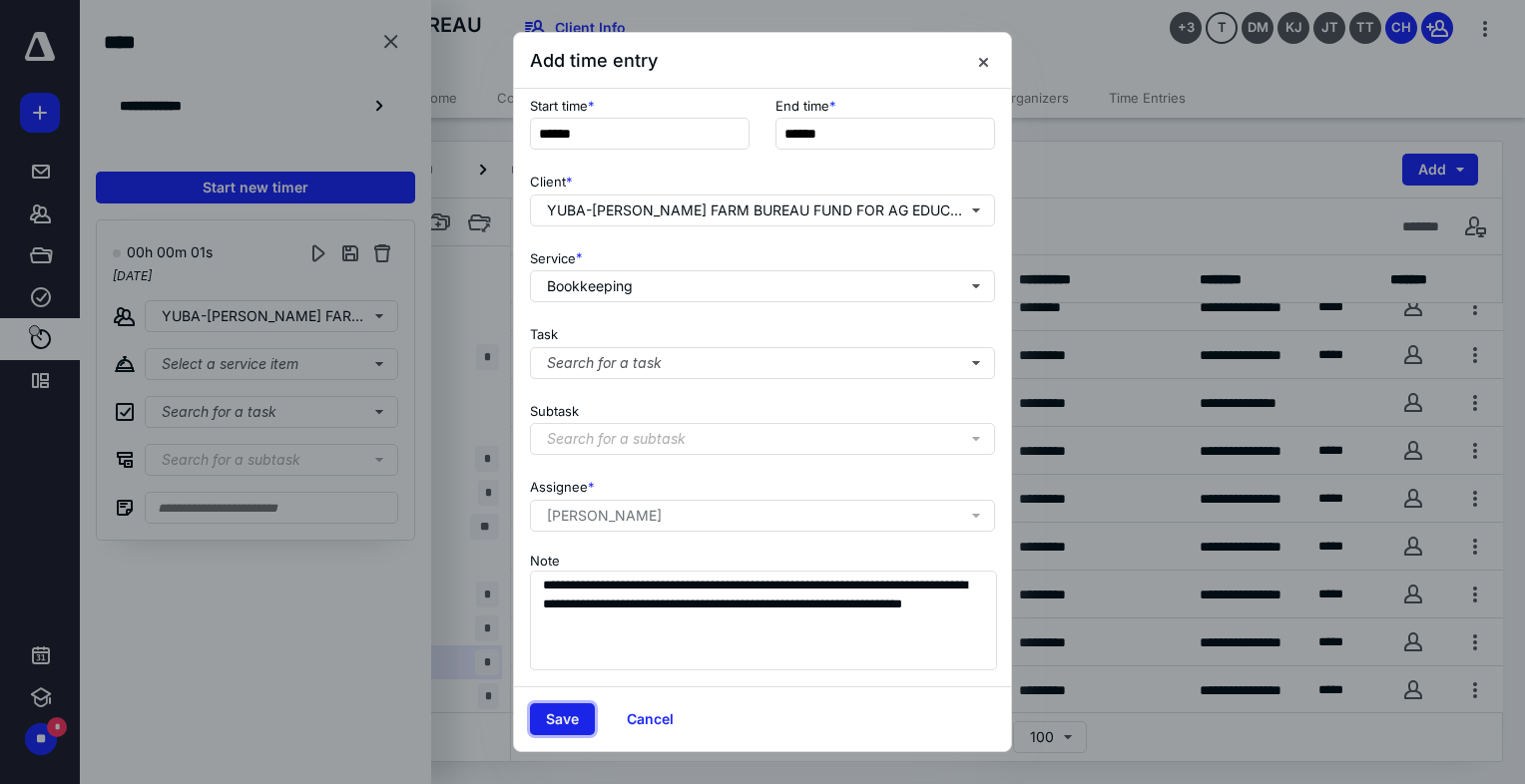 click on "Save" at bounding box center [562, 719] 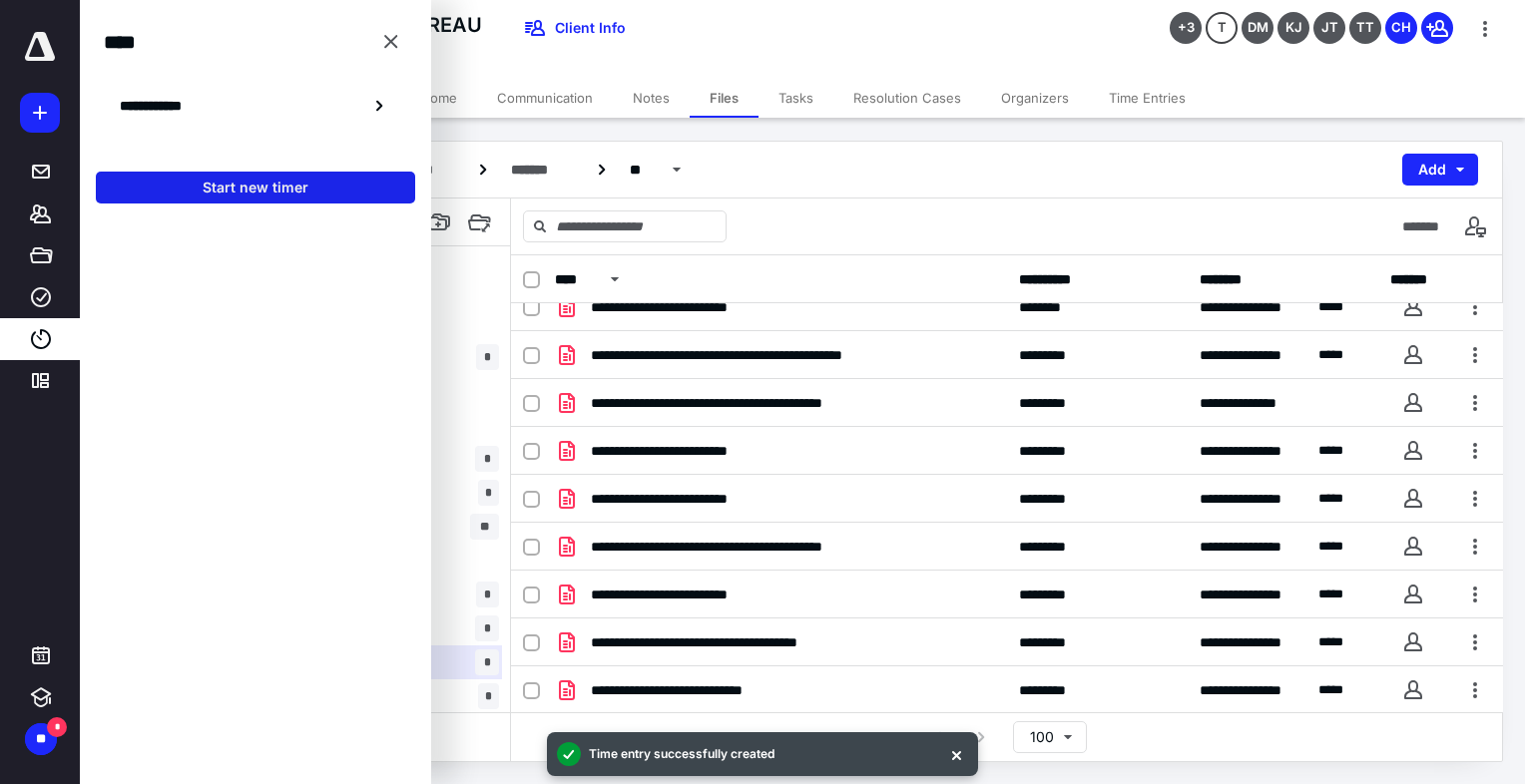 click on "Start new timer" at bounding box center (255, 188) 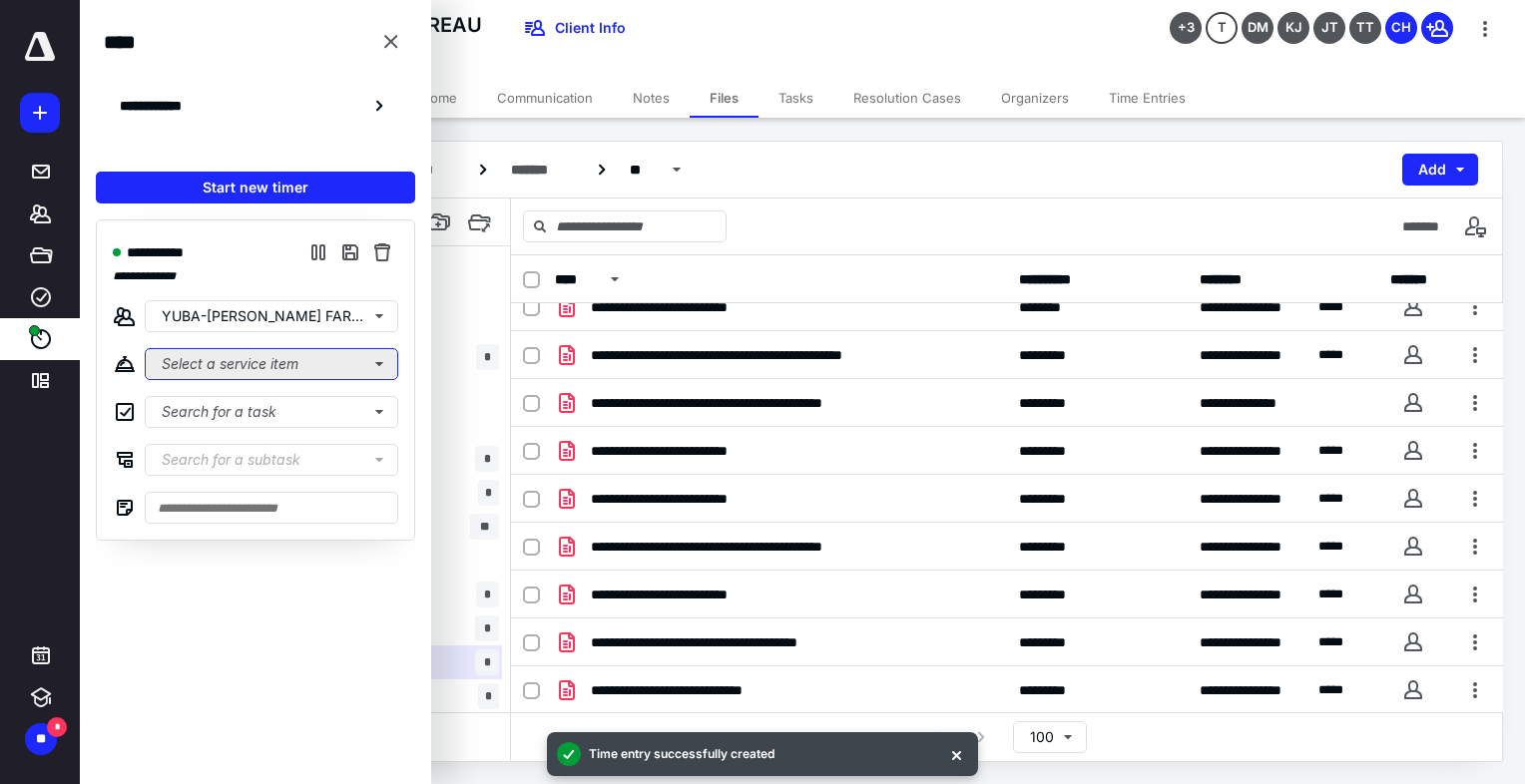 click on "Select a service item" at bounding box center (271, 364) 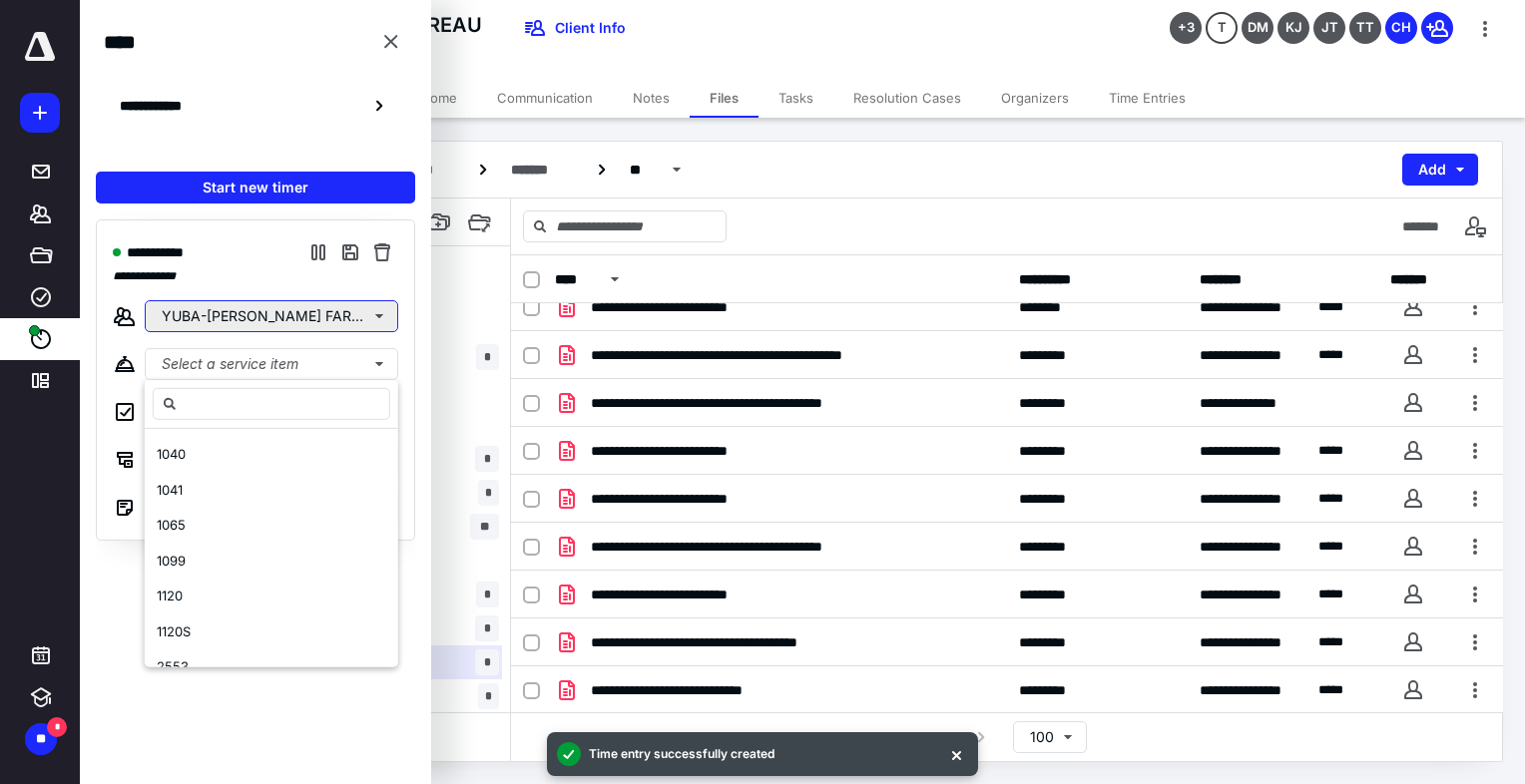 click on "YUBA-[PERSON_NAME] FARM BUREAU" at bounding box center (271, 316) 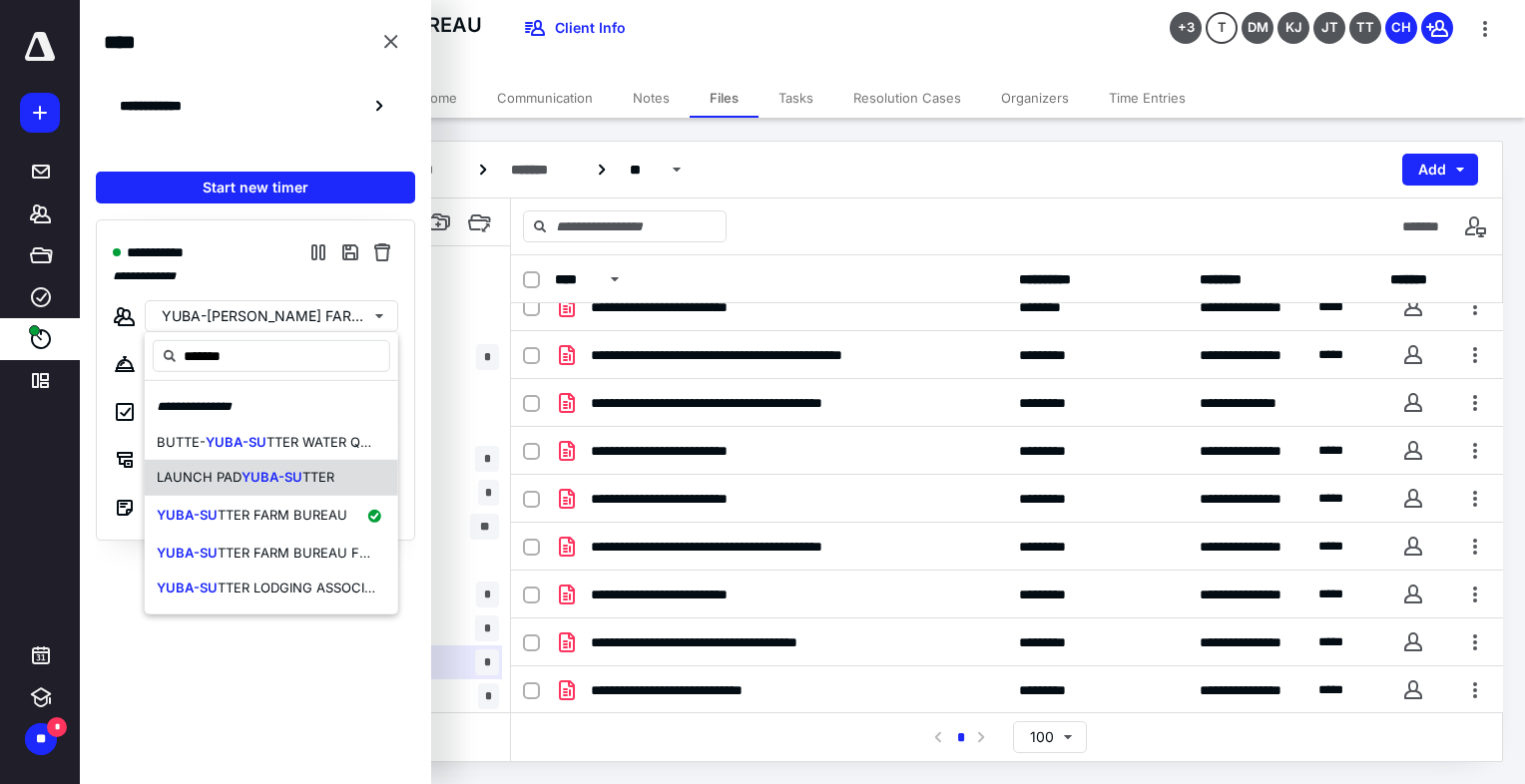 click on "YUBA-SU" at bounding box center (271, 477) 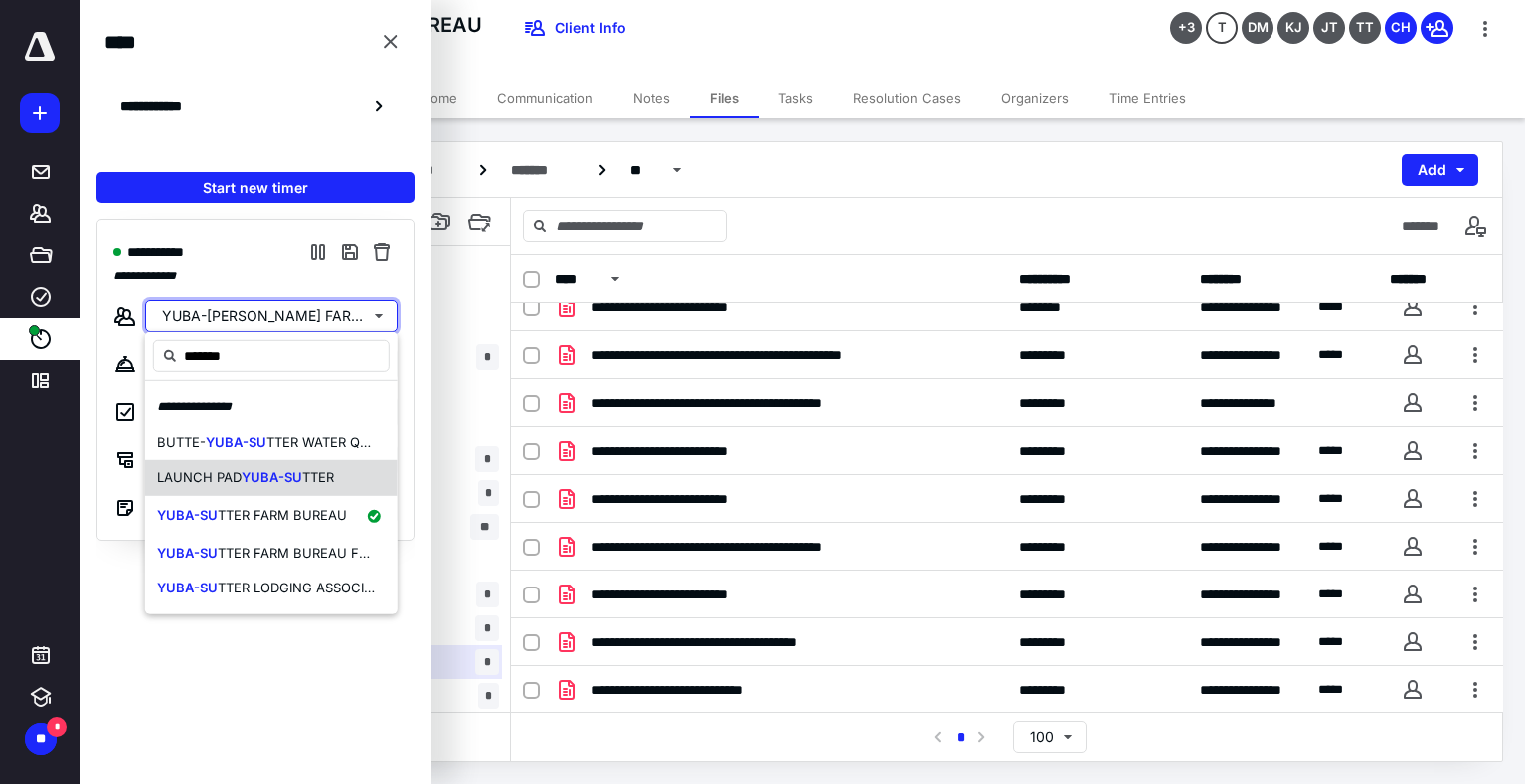 type 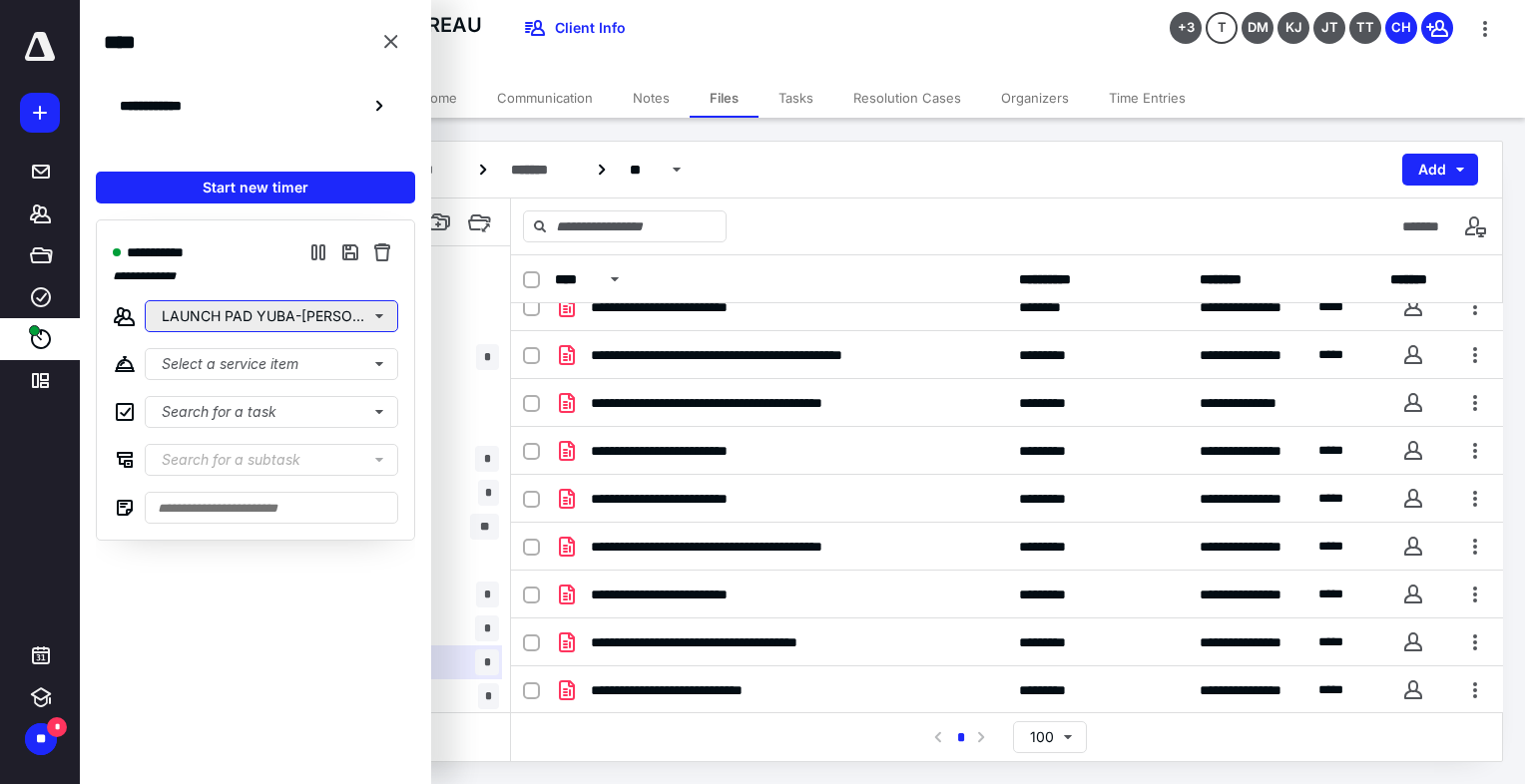 click on "LAUNCH PAD YUBA-[PERSON_NAME]" at bounding box center (271, 316) 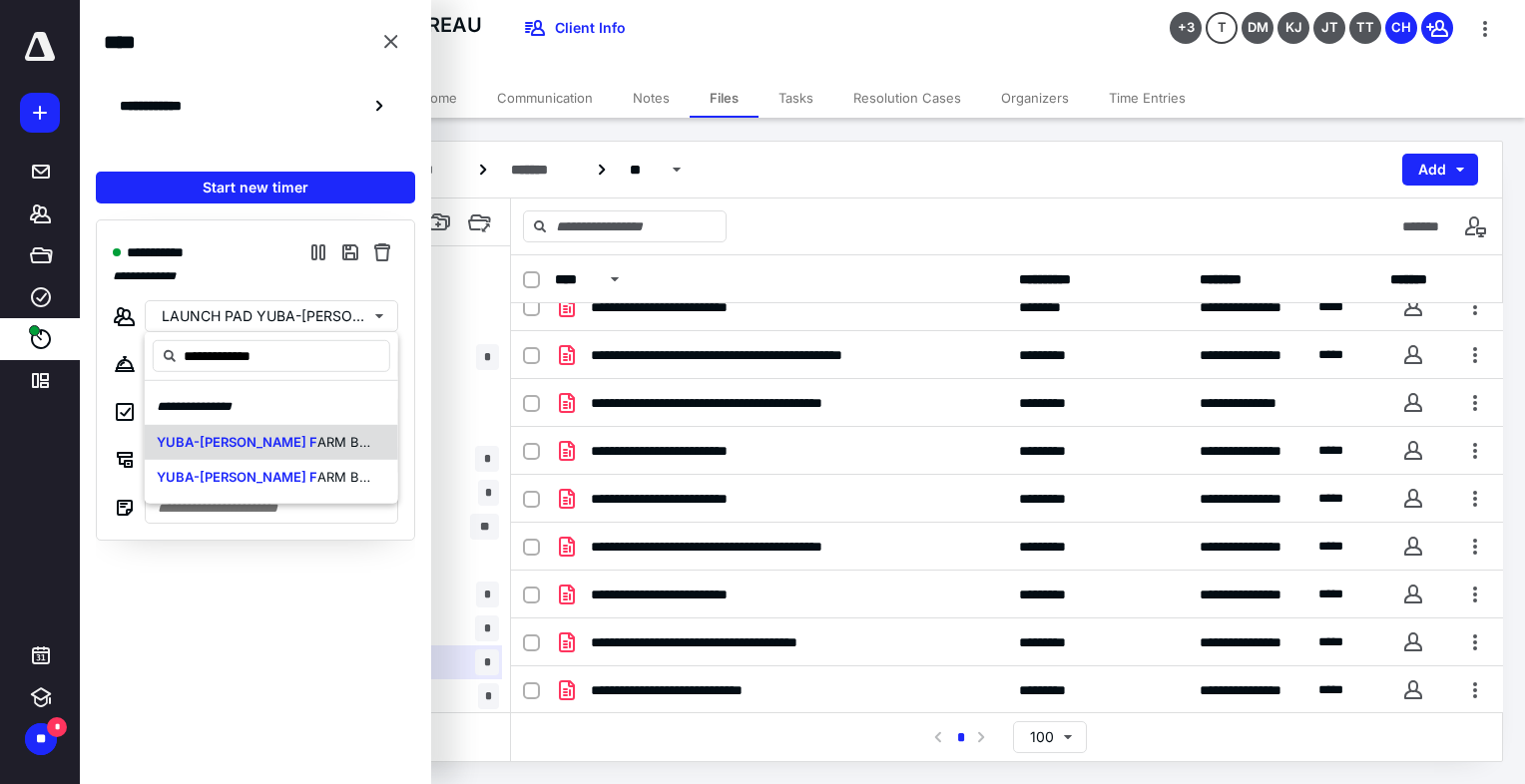 click on "ARM BUREAU" at bounding box center (360, 441) 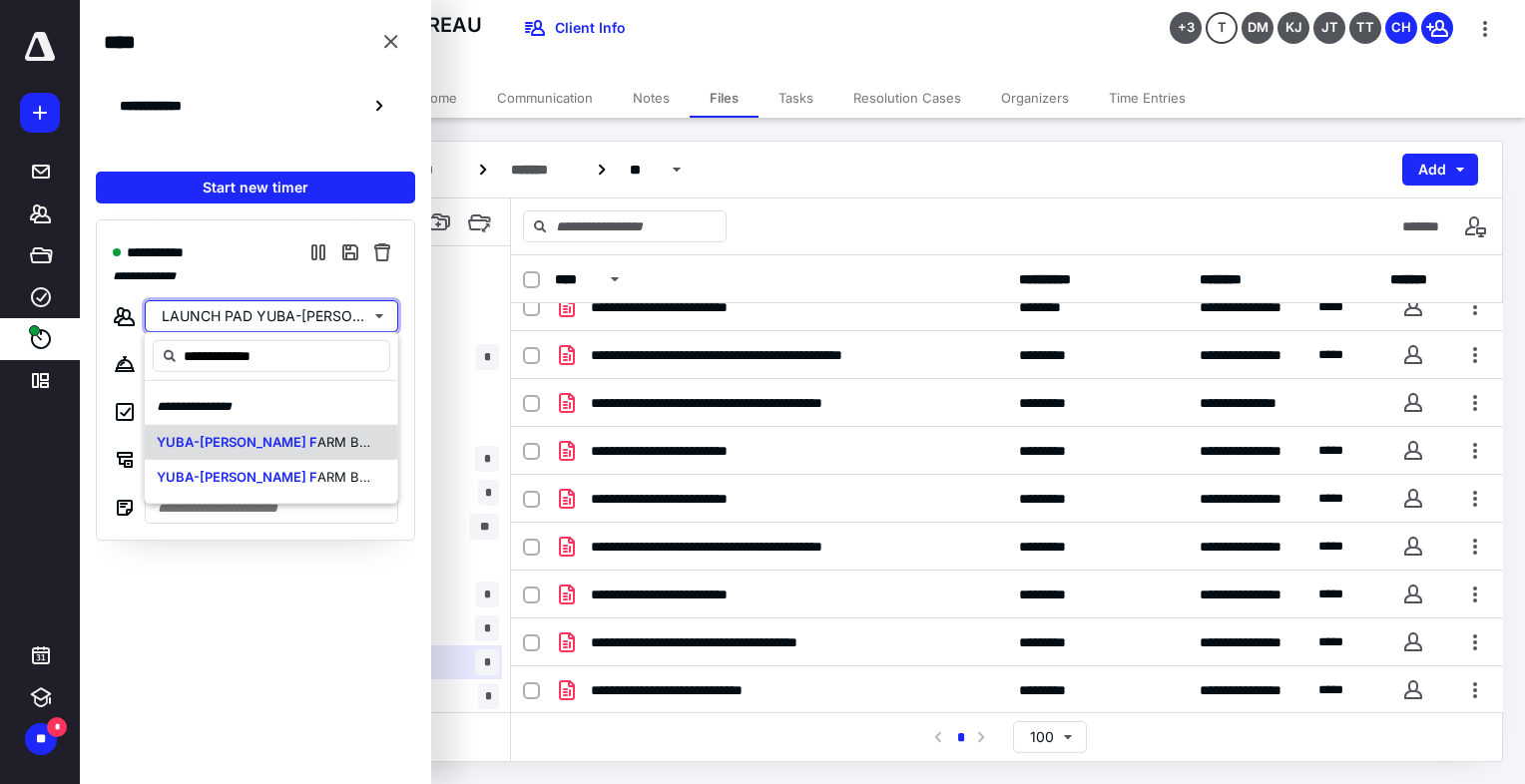 type 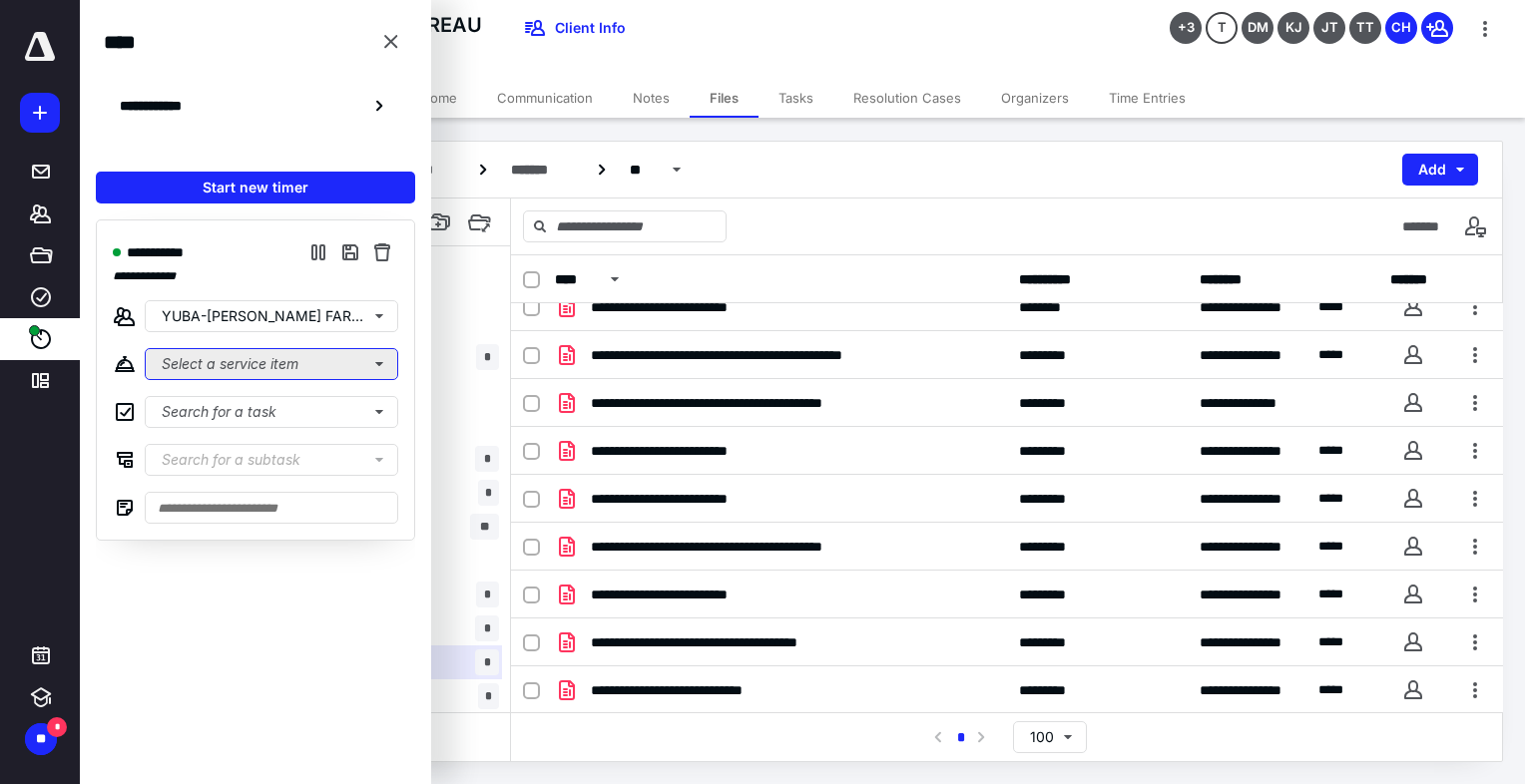 click on "Select a service item" at bounding box center [271, 364] 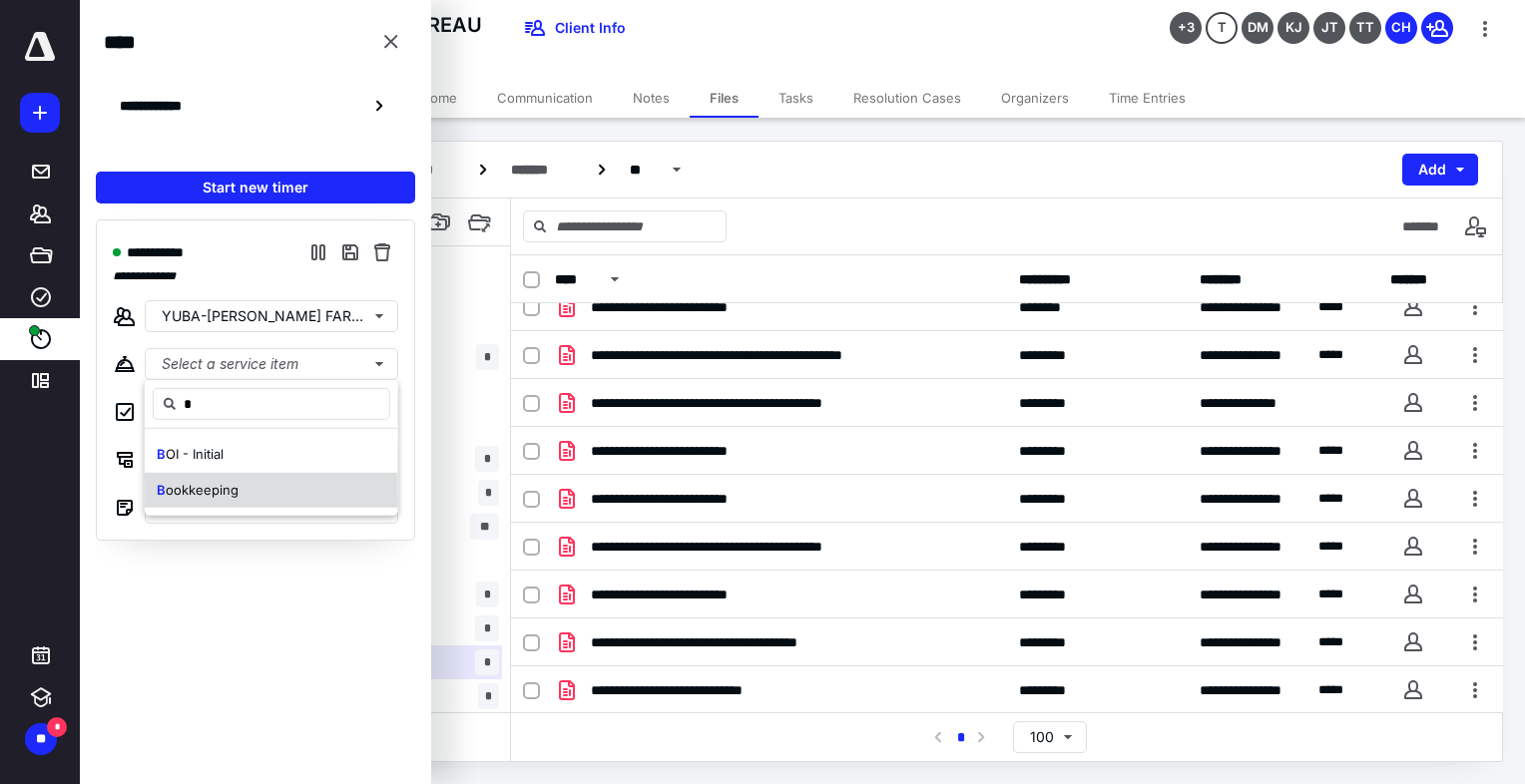 click on "ookkeeping" at bounding box center (202, 489) 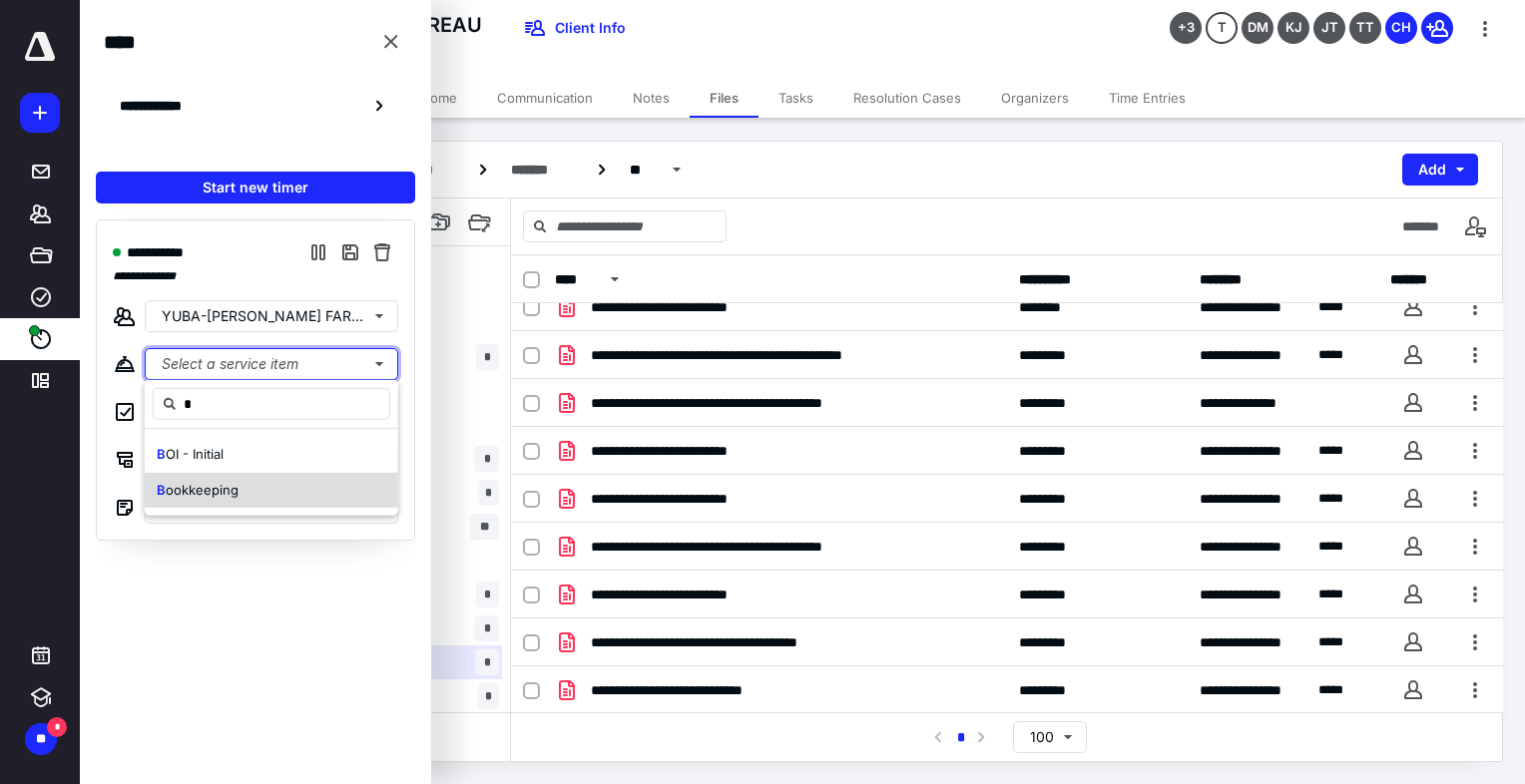 type 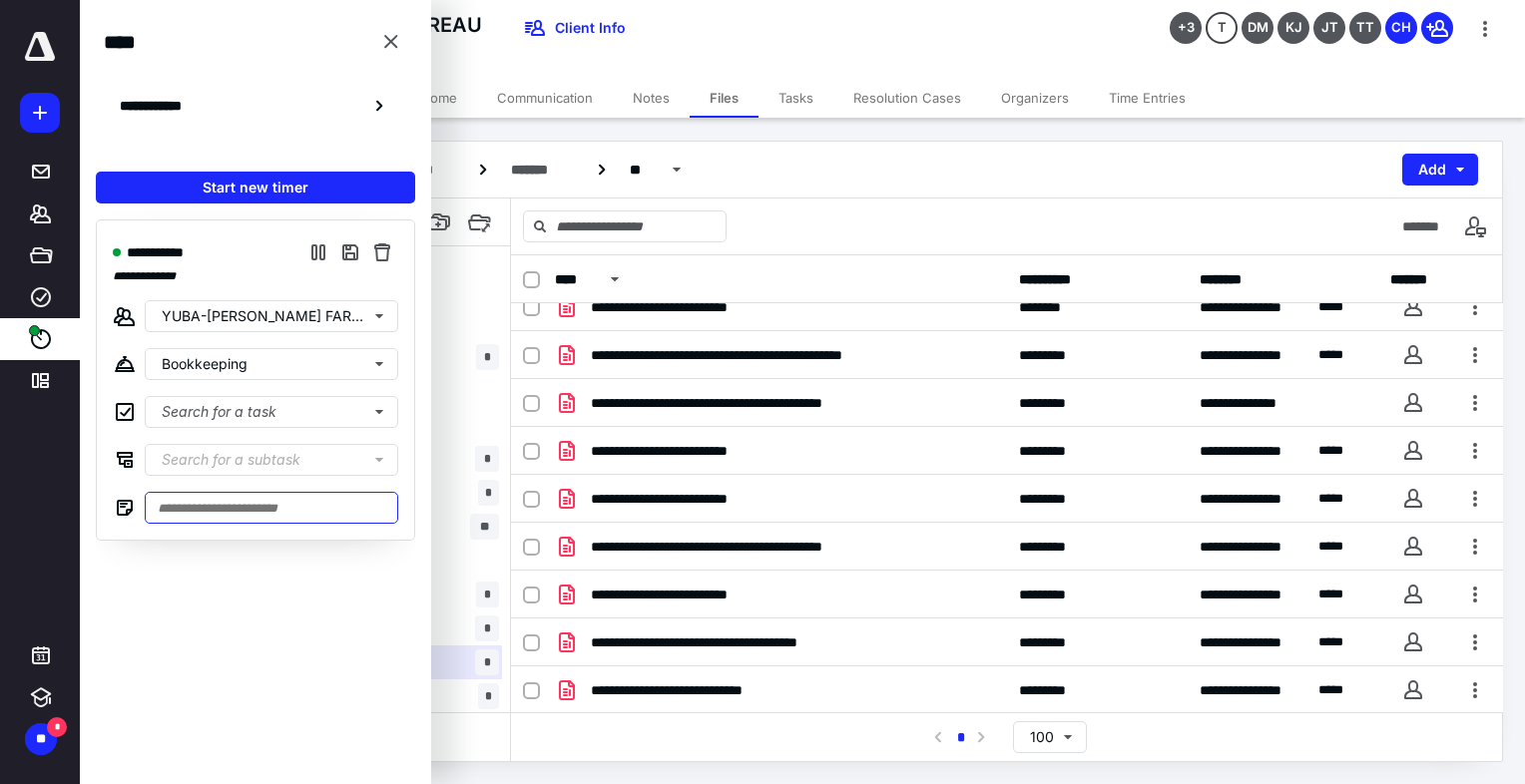 click at bounding box center (271, 508) 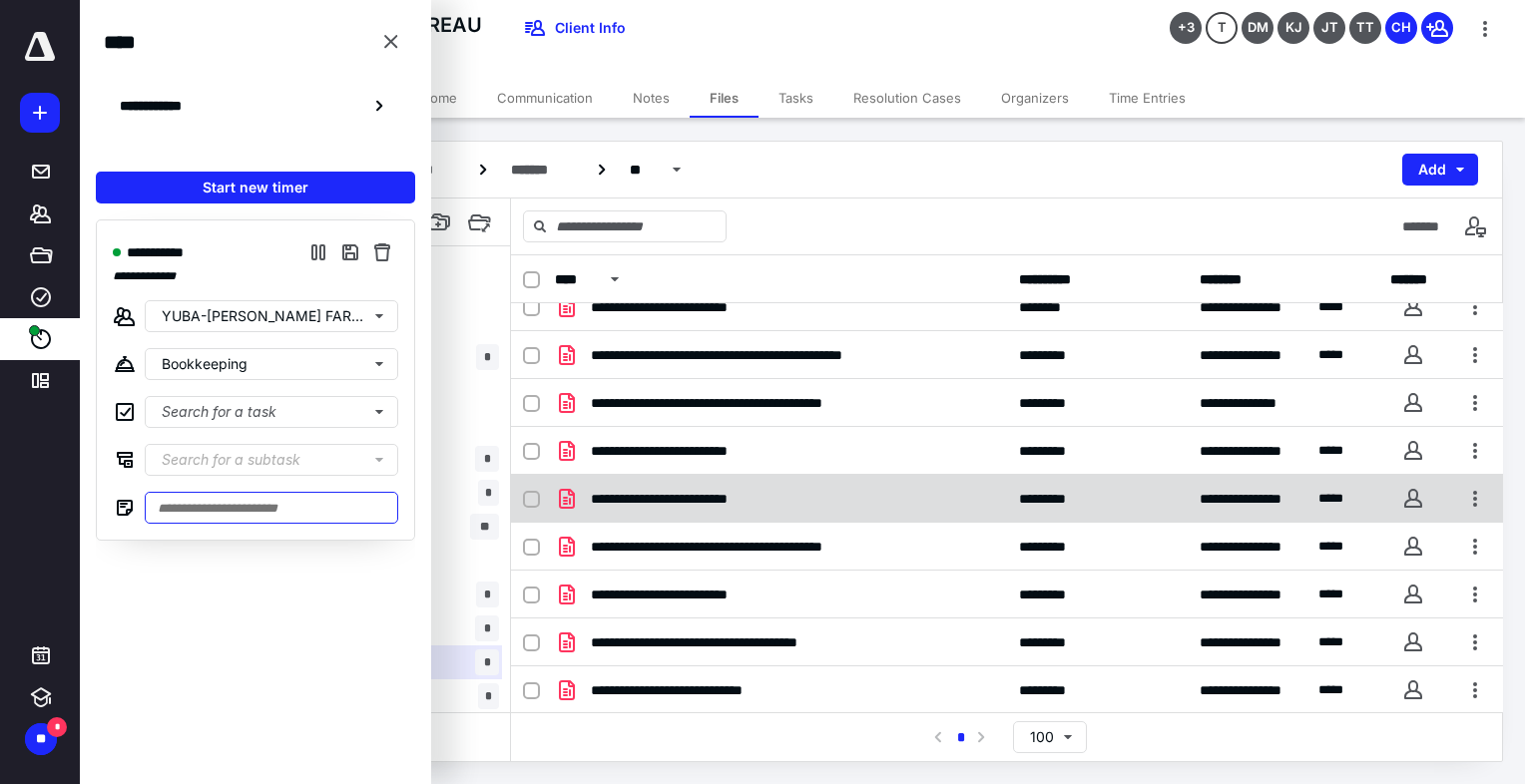 paste on "**********" 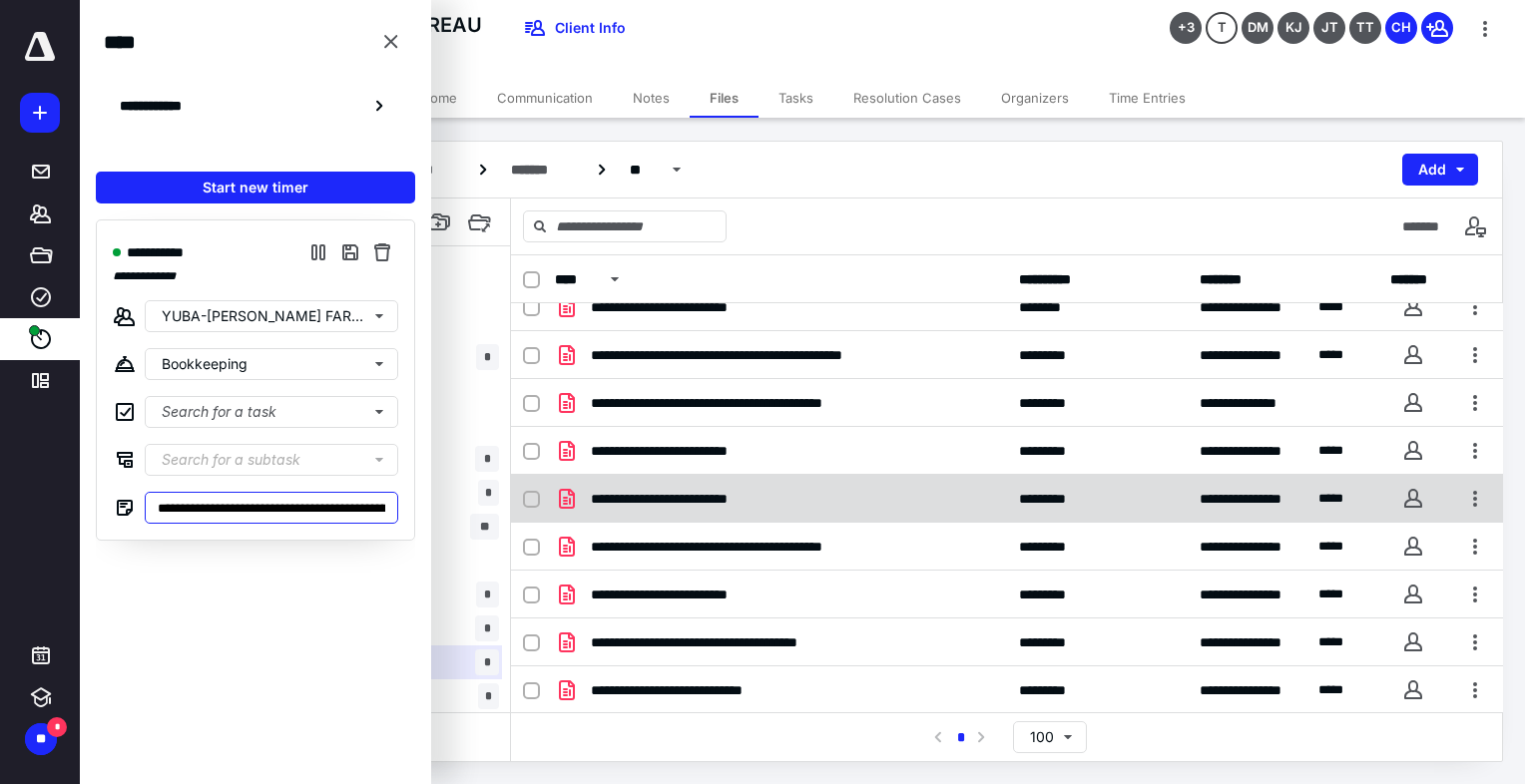 scroll, scrollTop: 0, scrollLeft: 955, axis: horizontal 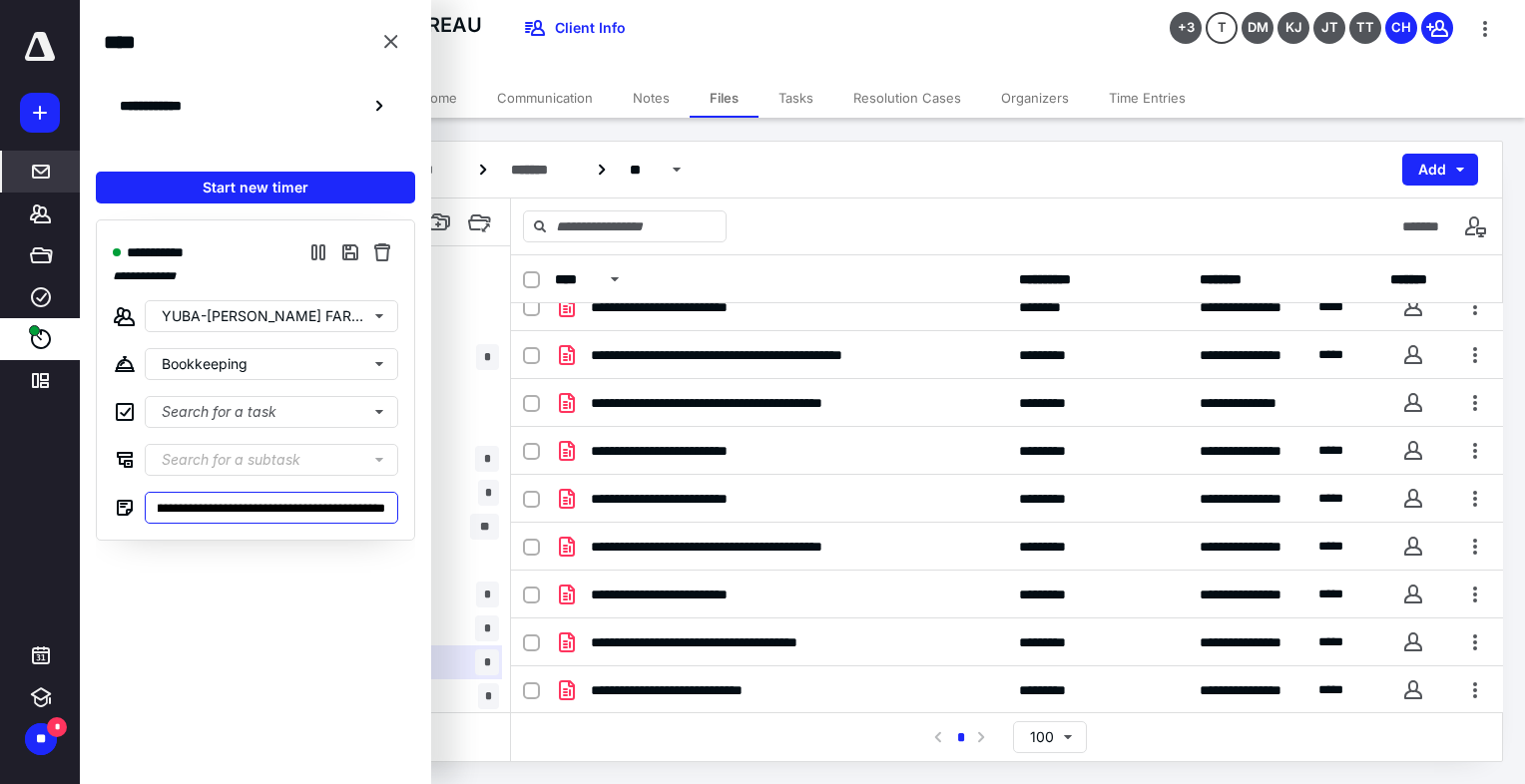 type on "**********" 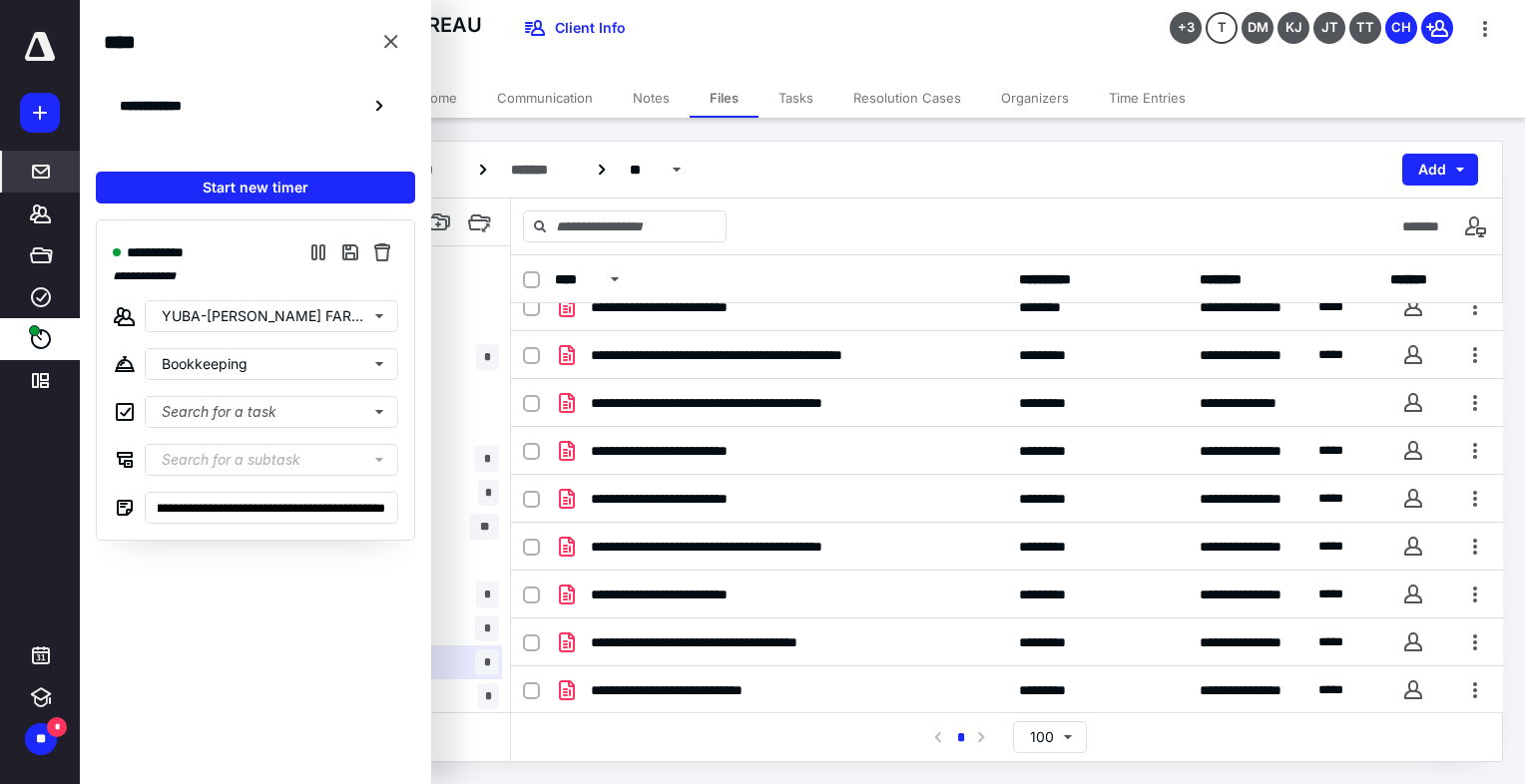 scroll, scrollTop: 0, scrollLeft: 0, axis: both 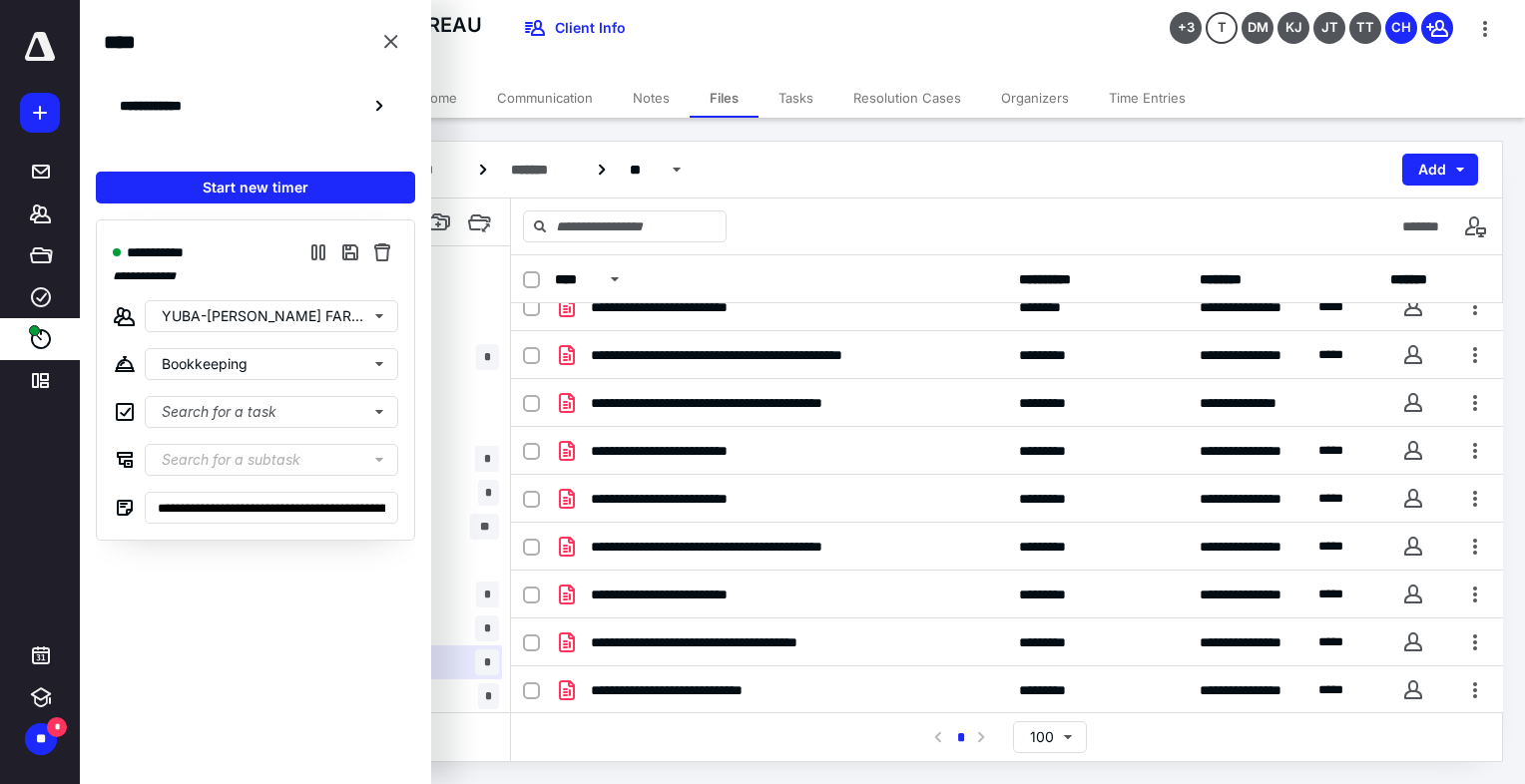 click on "*******" at bounding box center (1007, 226) 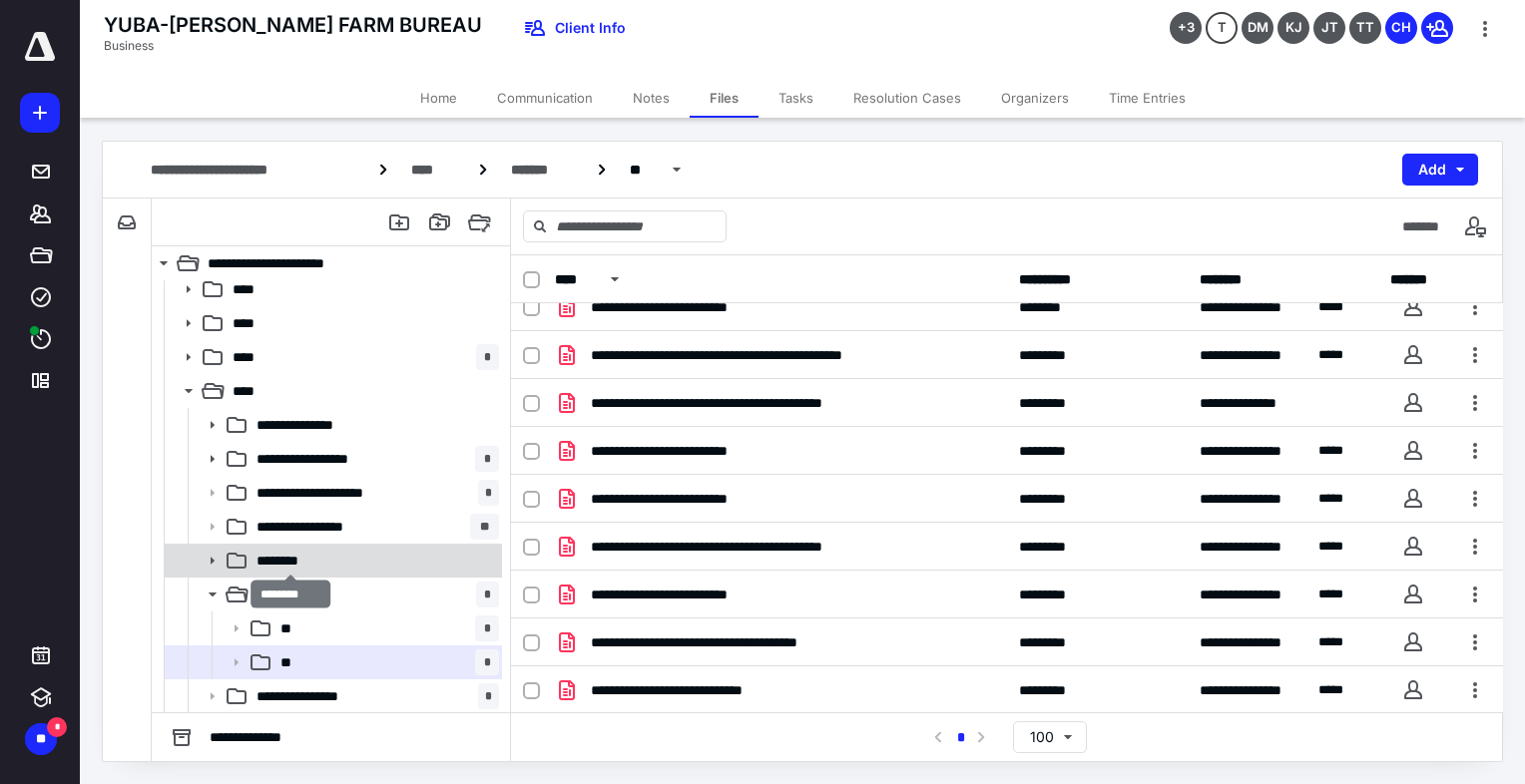 click on "********" at bounding box center [290, 561] 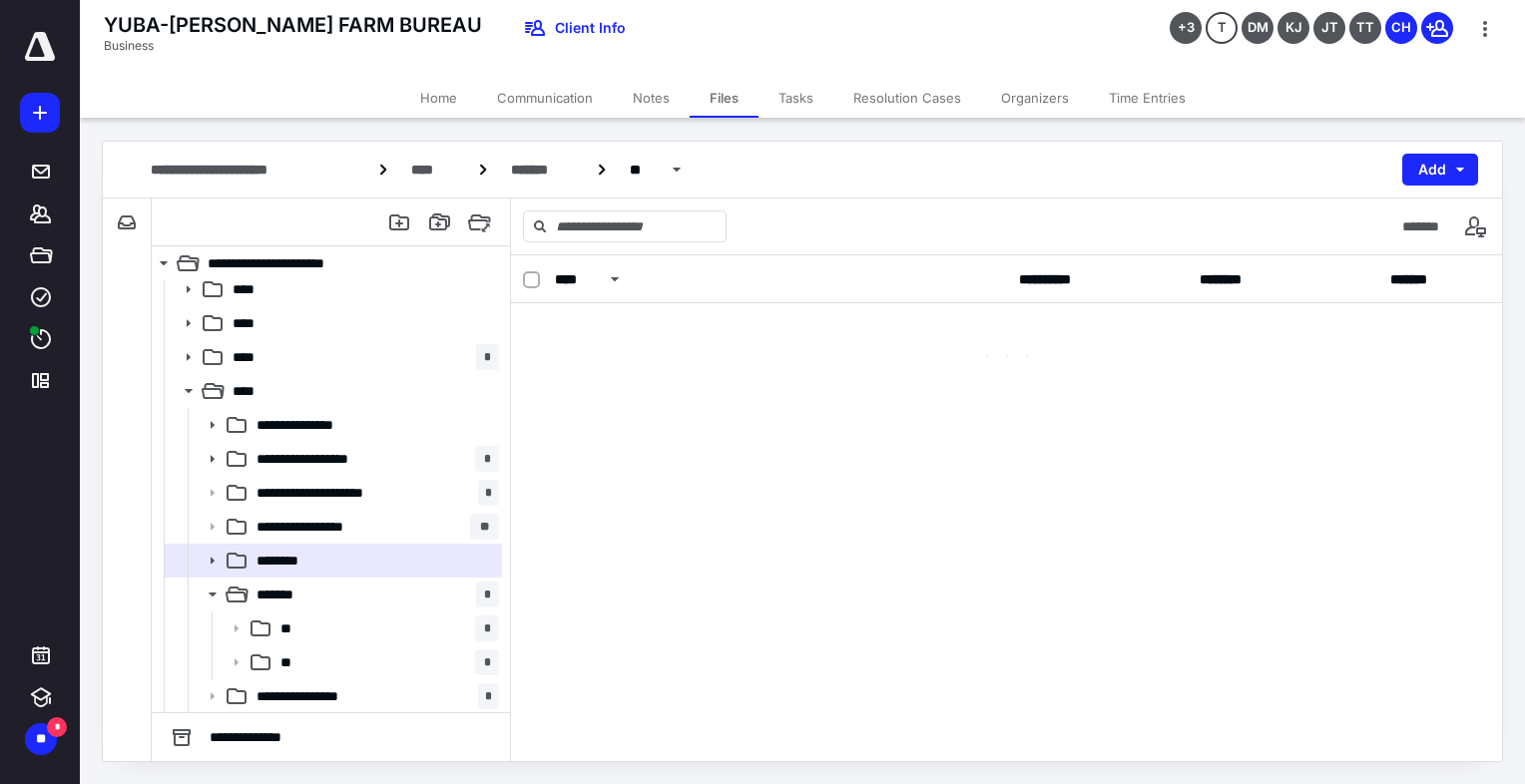 scroll, scrollTop: 0, scrollLeft: 0, axis: both 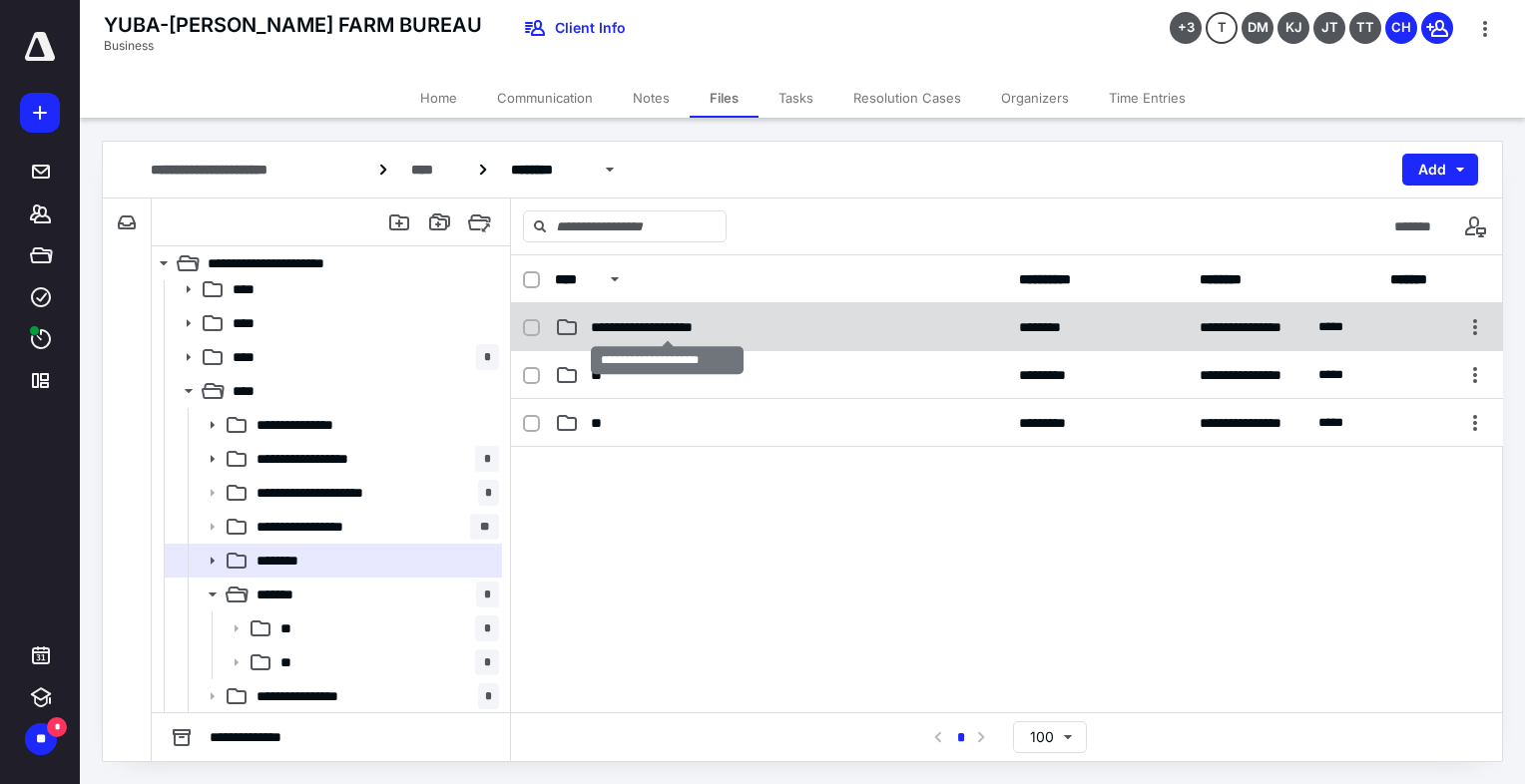 click on "**********" at bounding box center (668, 327) 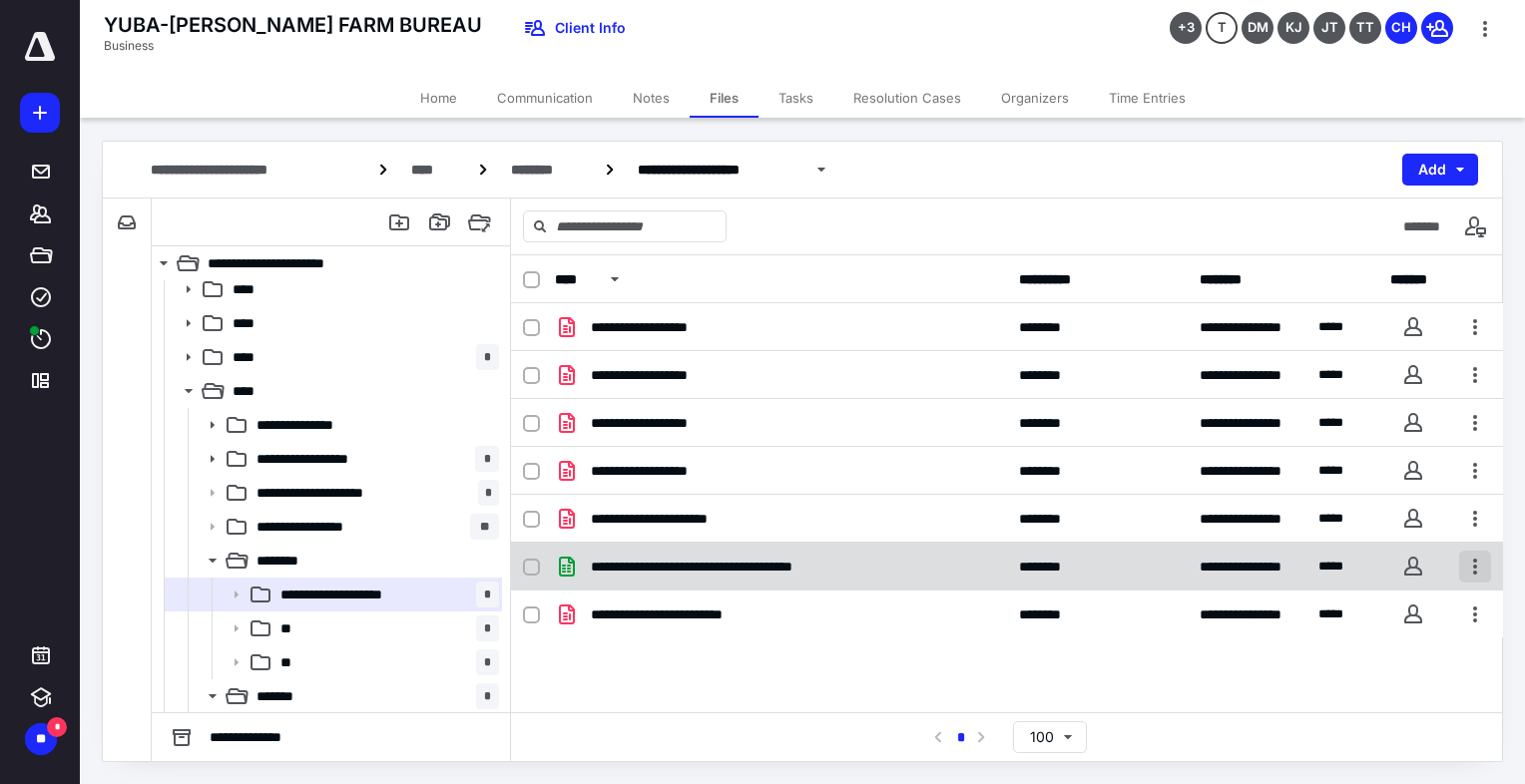 click at bounding box center [1475, 567] 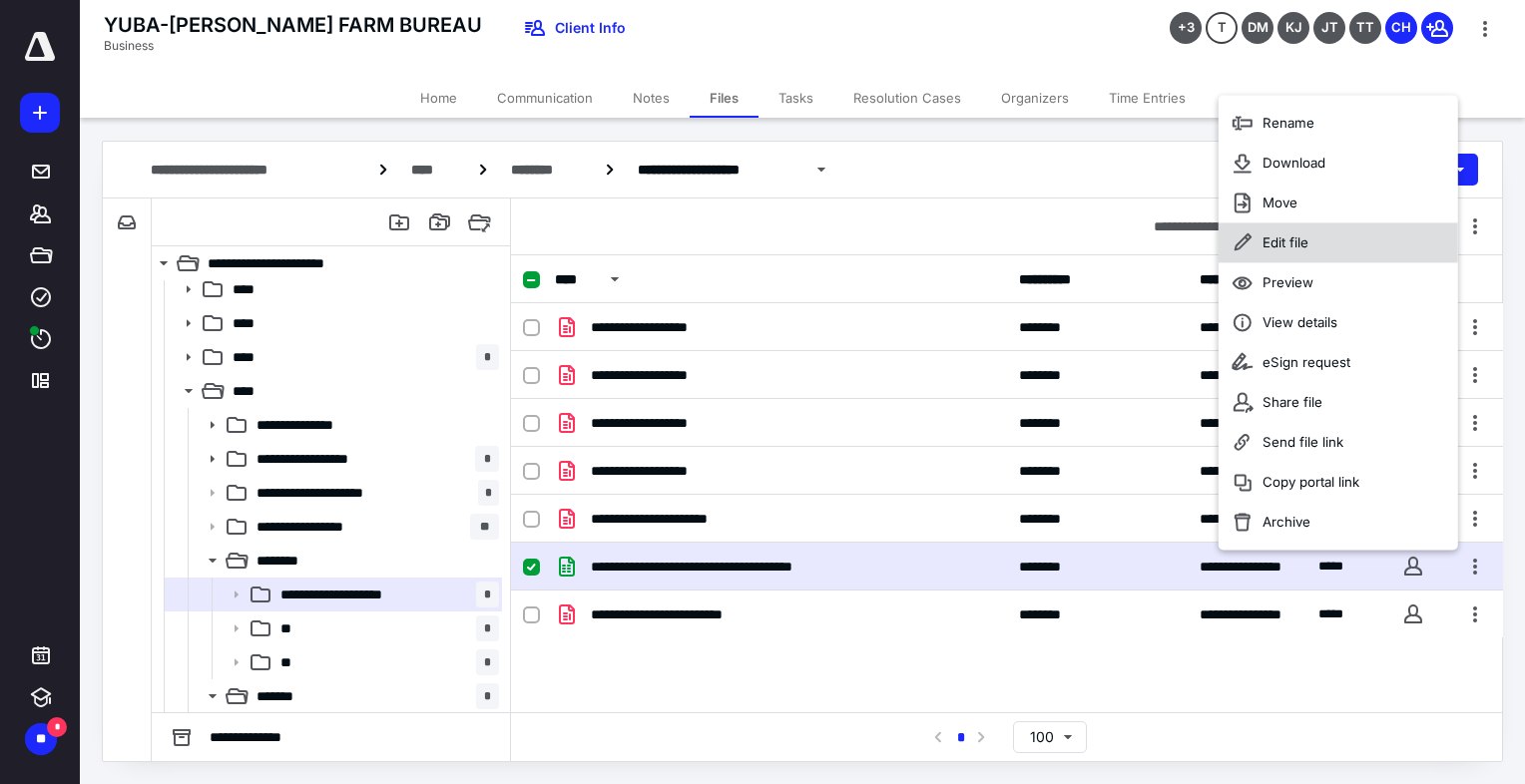 click 